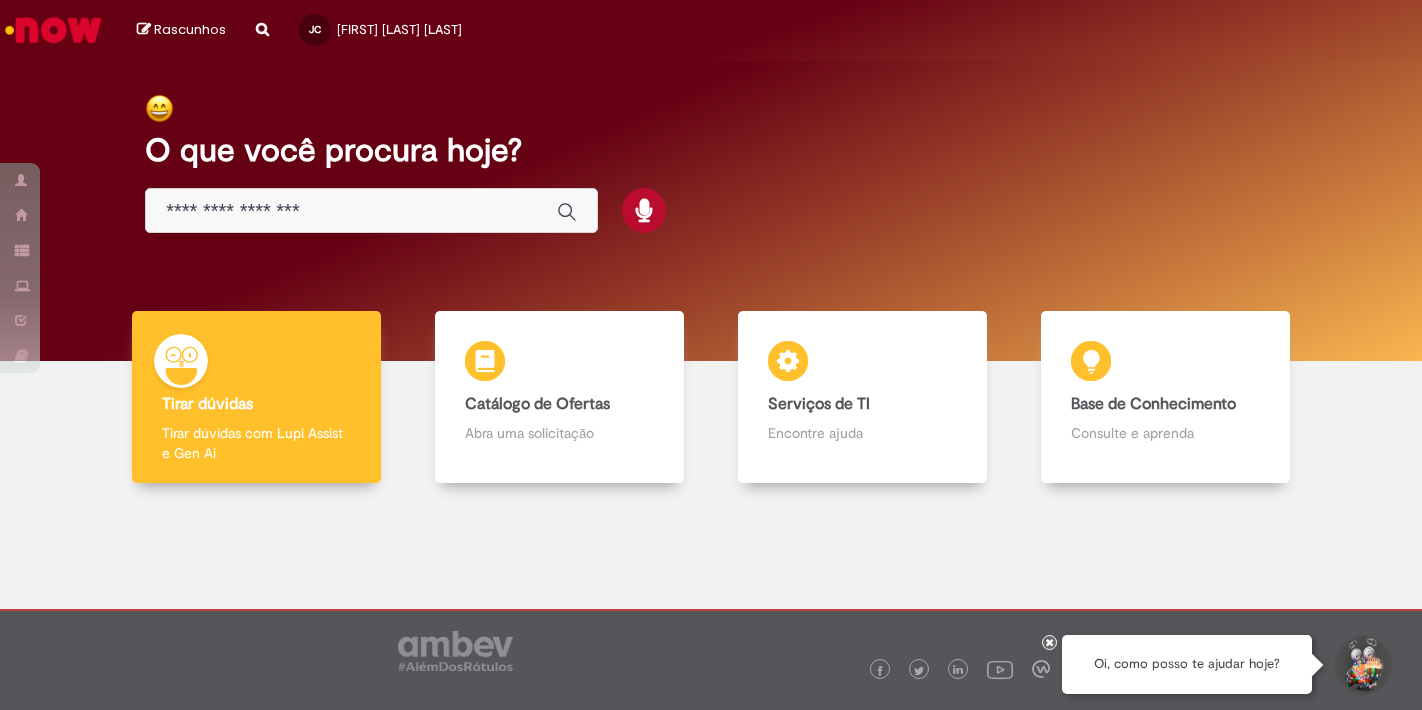scroll, scrollTop: 0, scrollLeft: 0, axis: both 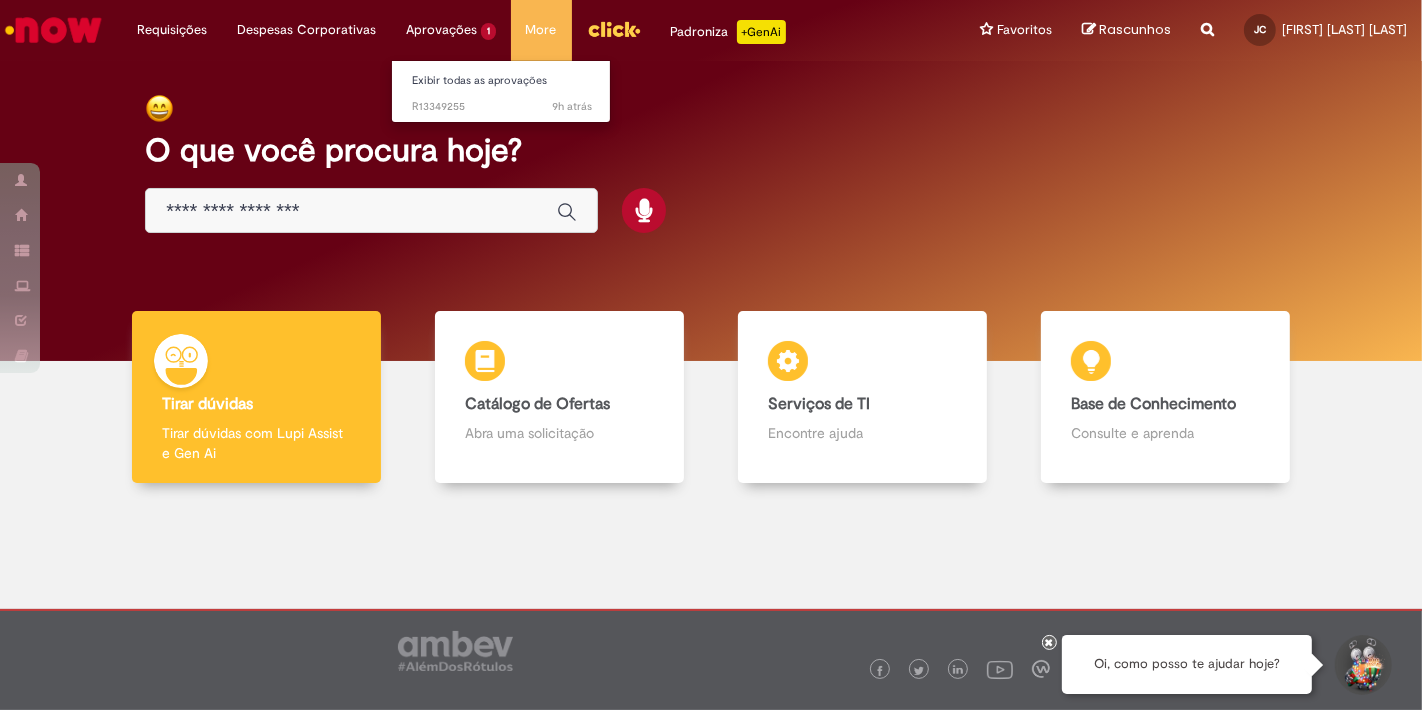 click on "Aprovações   1
Exibir todas as aprovações
9h atrás 9 horas atrás  R13349255" at bounding box center [172, 30] 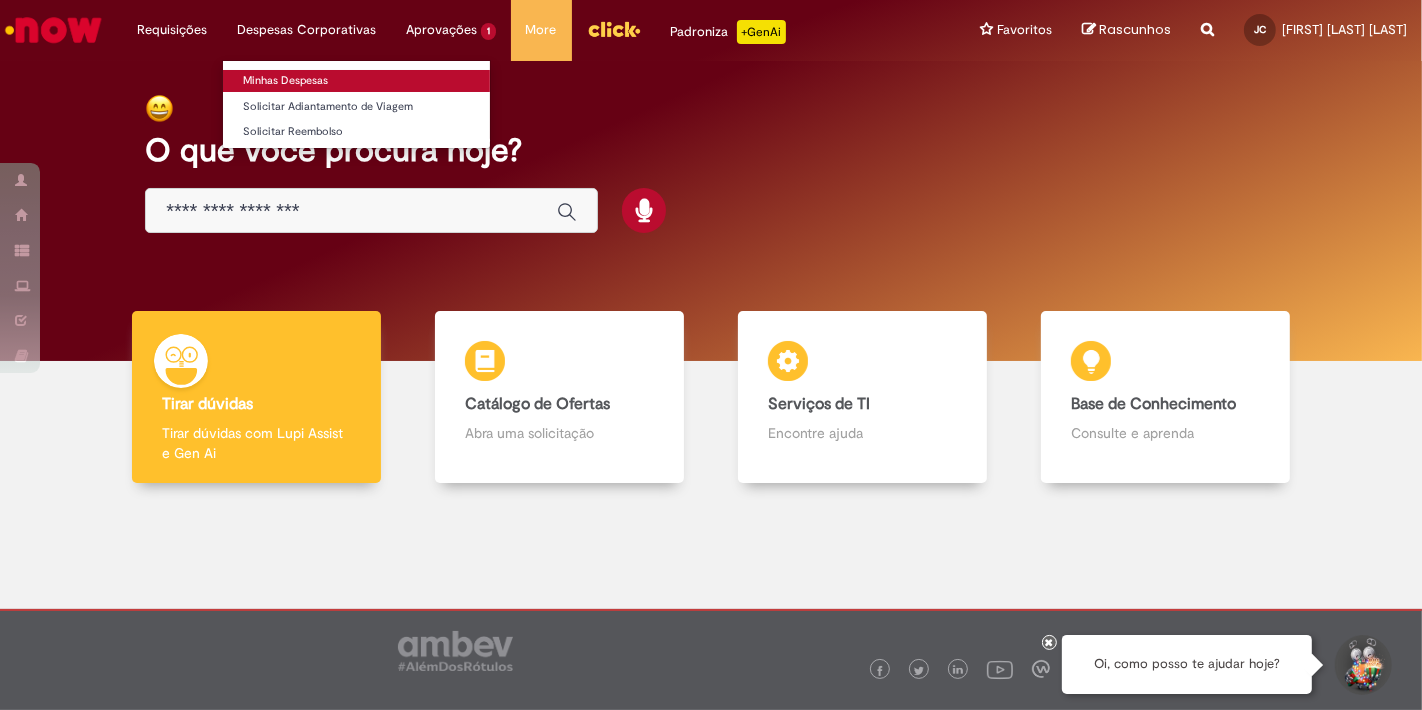 click on "Minhas Despesas" at bounding box center [356, 81] 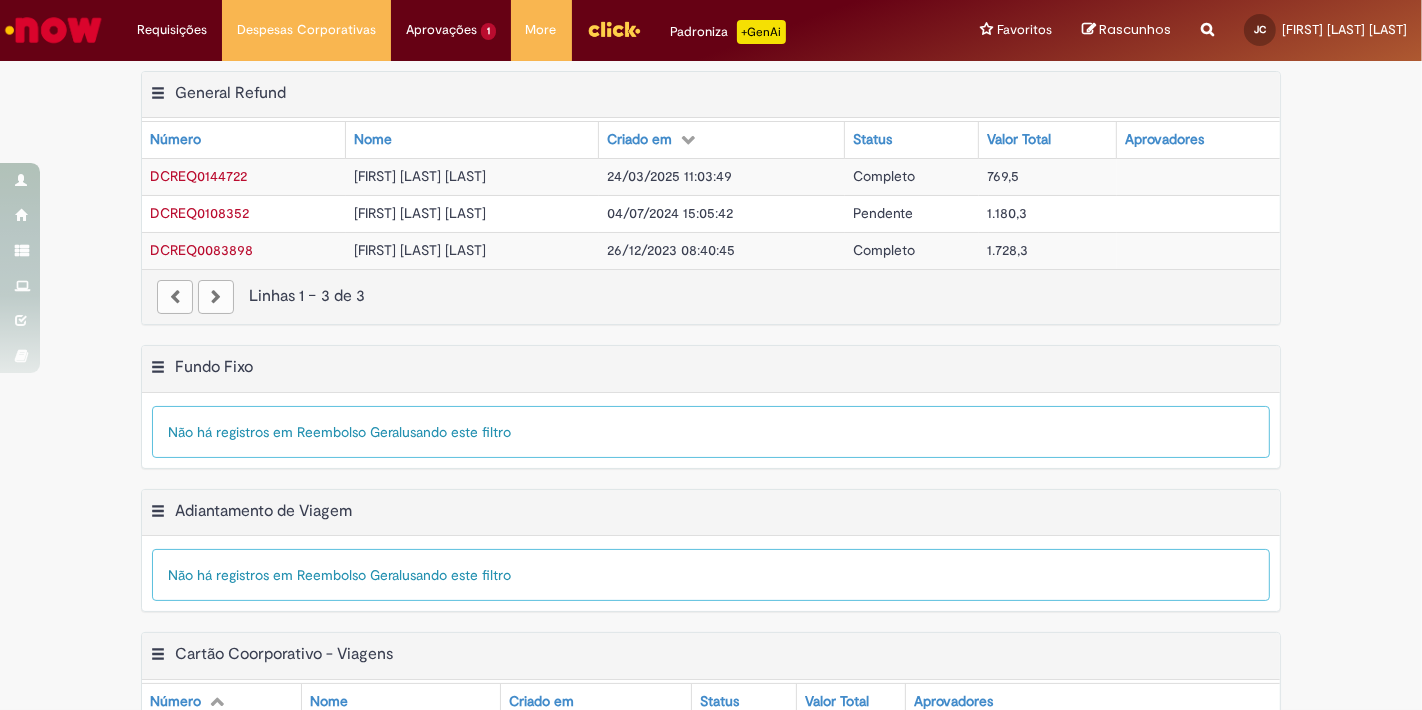 click on "Pendente" at bounding box center [883, 213] 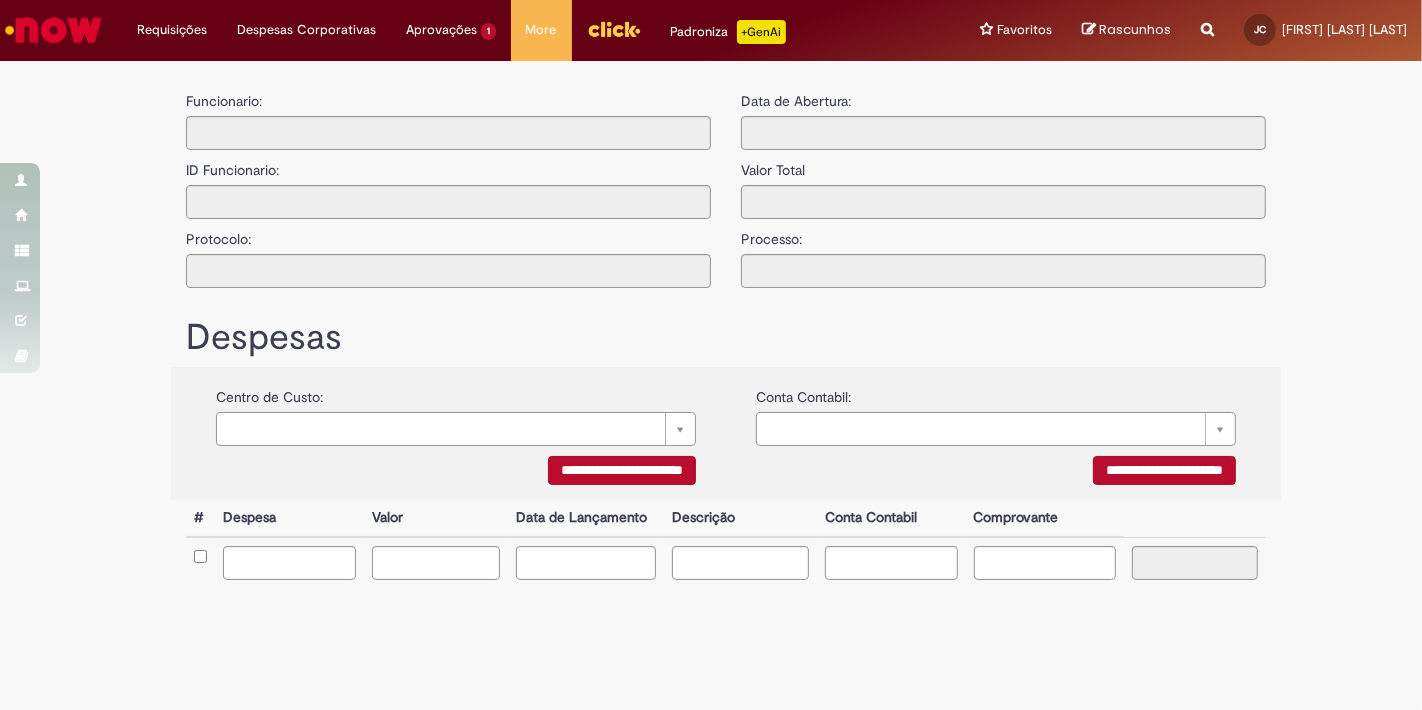 type on "**********" 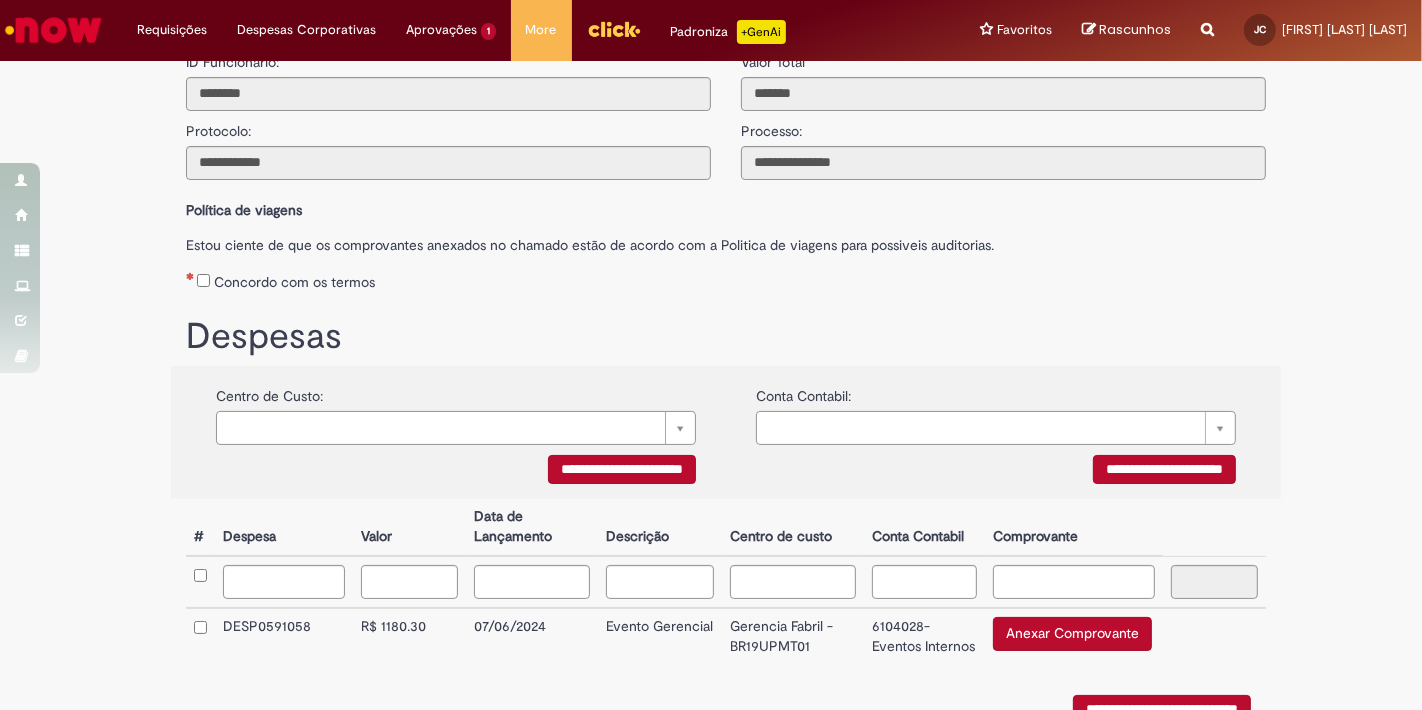 scroll, scrollTop: 111, scrollLeft: 0, axis: vertical 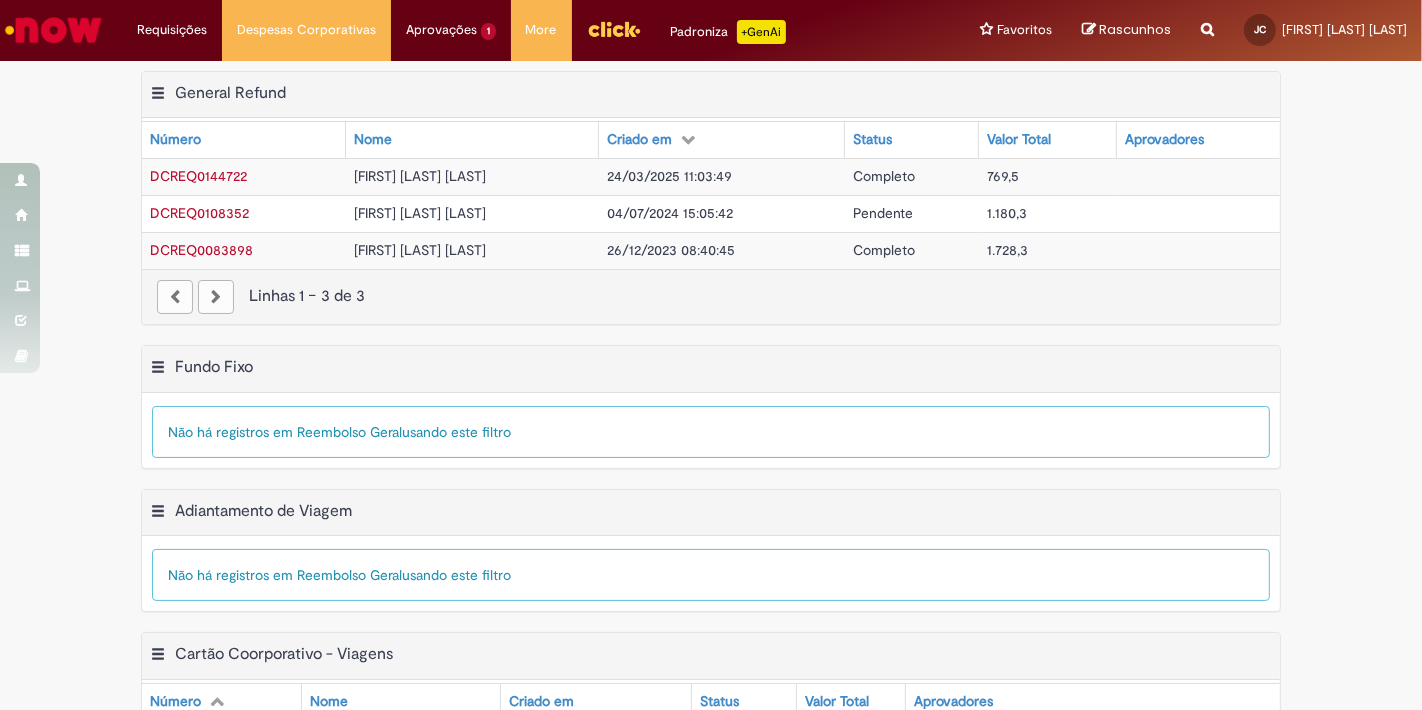 click on "DCREQ0108352" at bounding box center [199, 213] 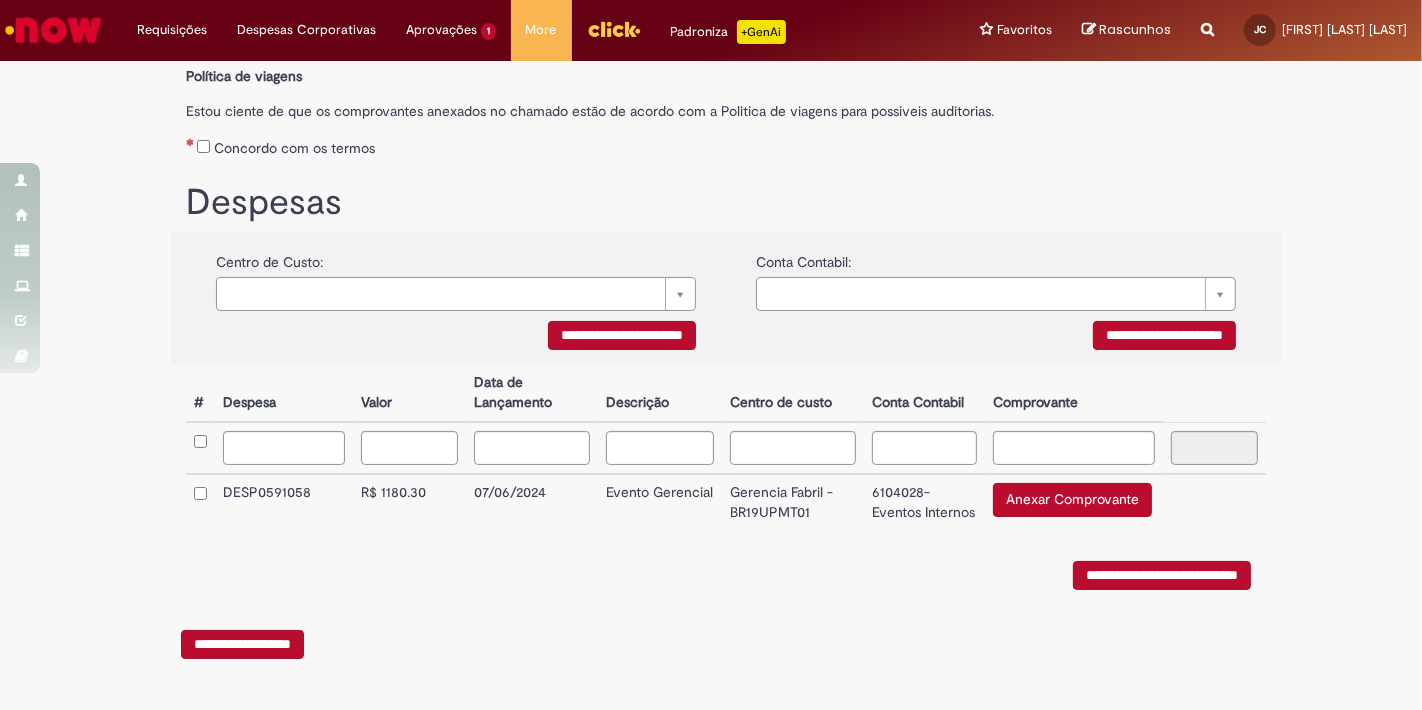 scroll, scrollTop: 247, scrollLeft: 0, axis: vertical 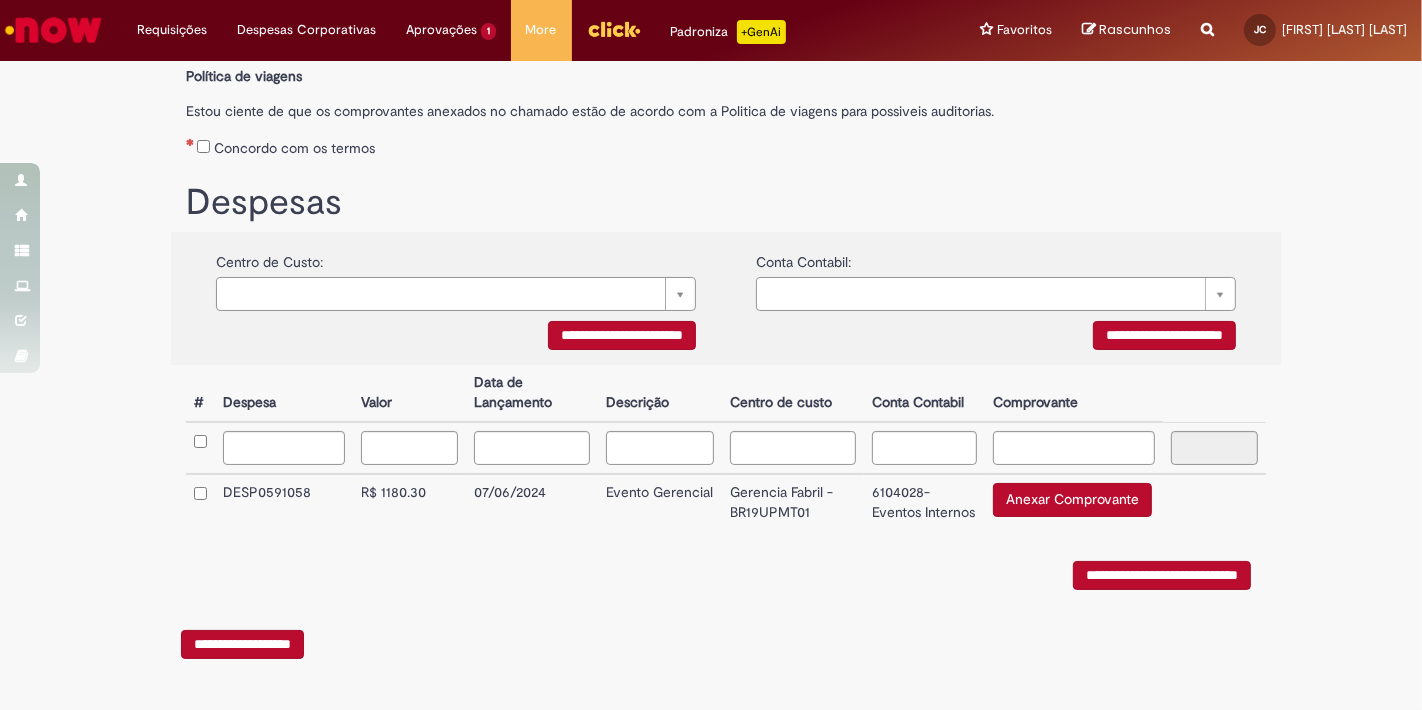 click on "**********" at bounding box center (242, 644) 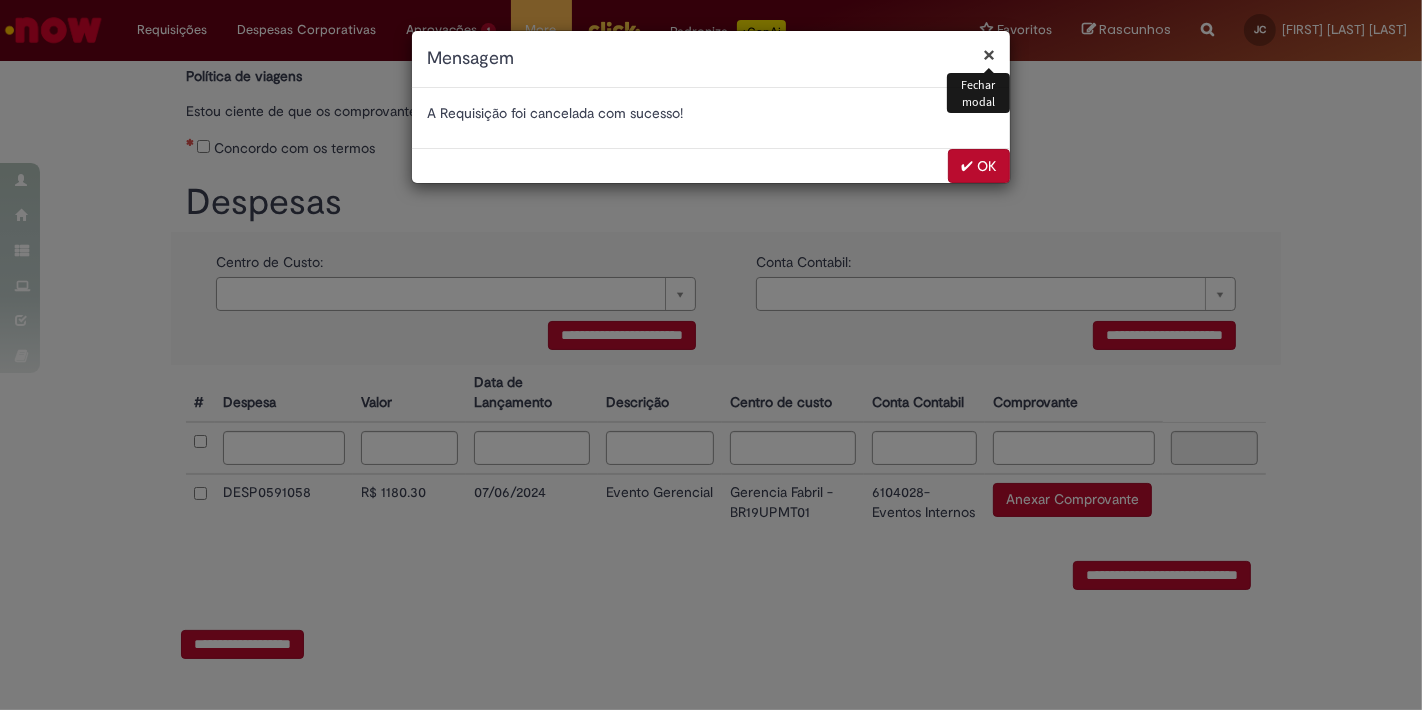 click on "✔ OK" at bounding box center [979, 166] 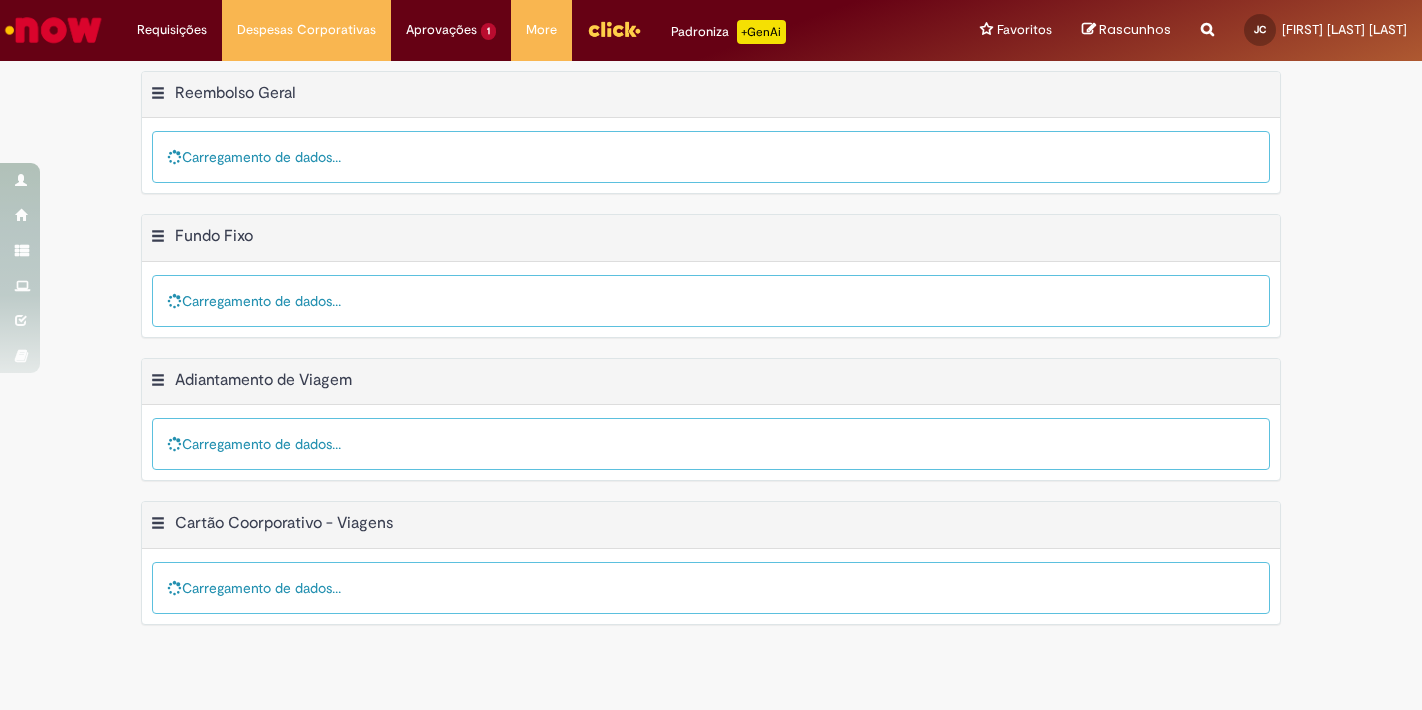 scroll, scrollTop: 0, scrollLeft: 0, axis: both 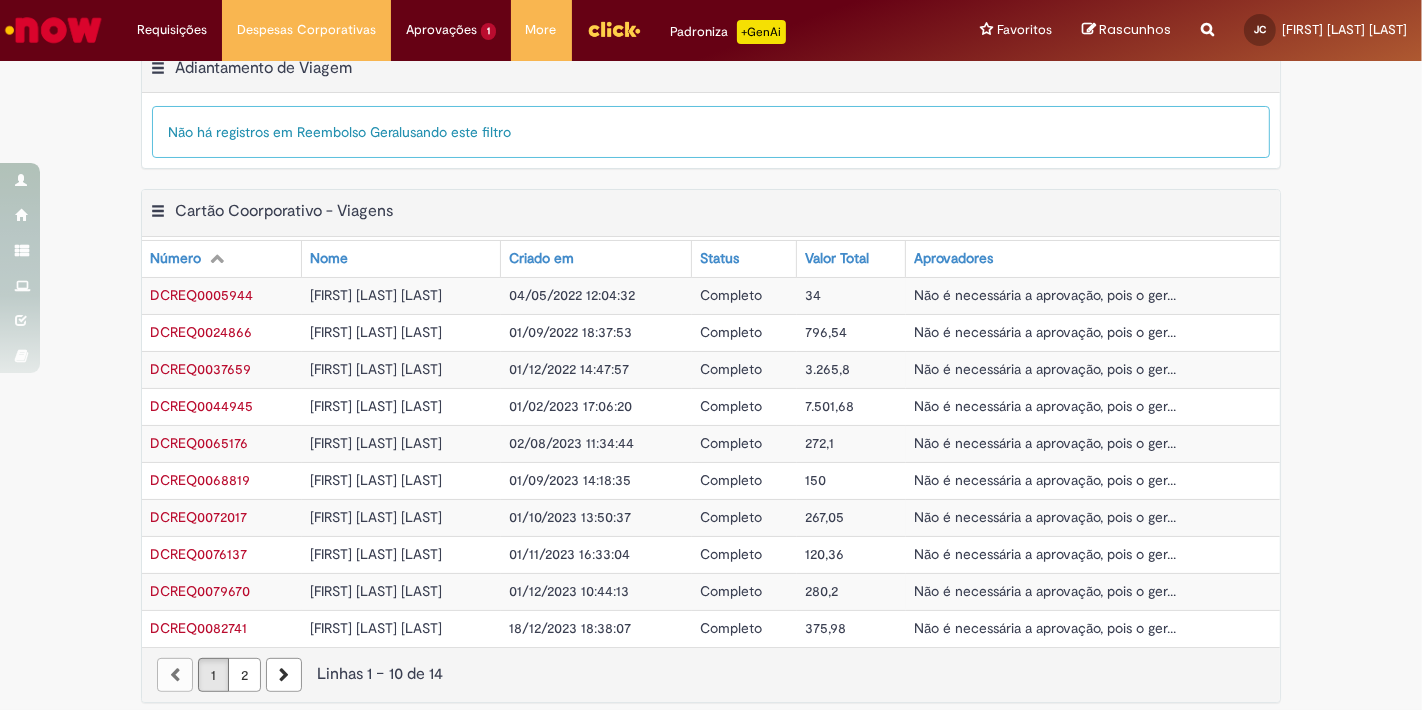 click on "2" at bounding box center [244, 675] 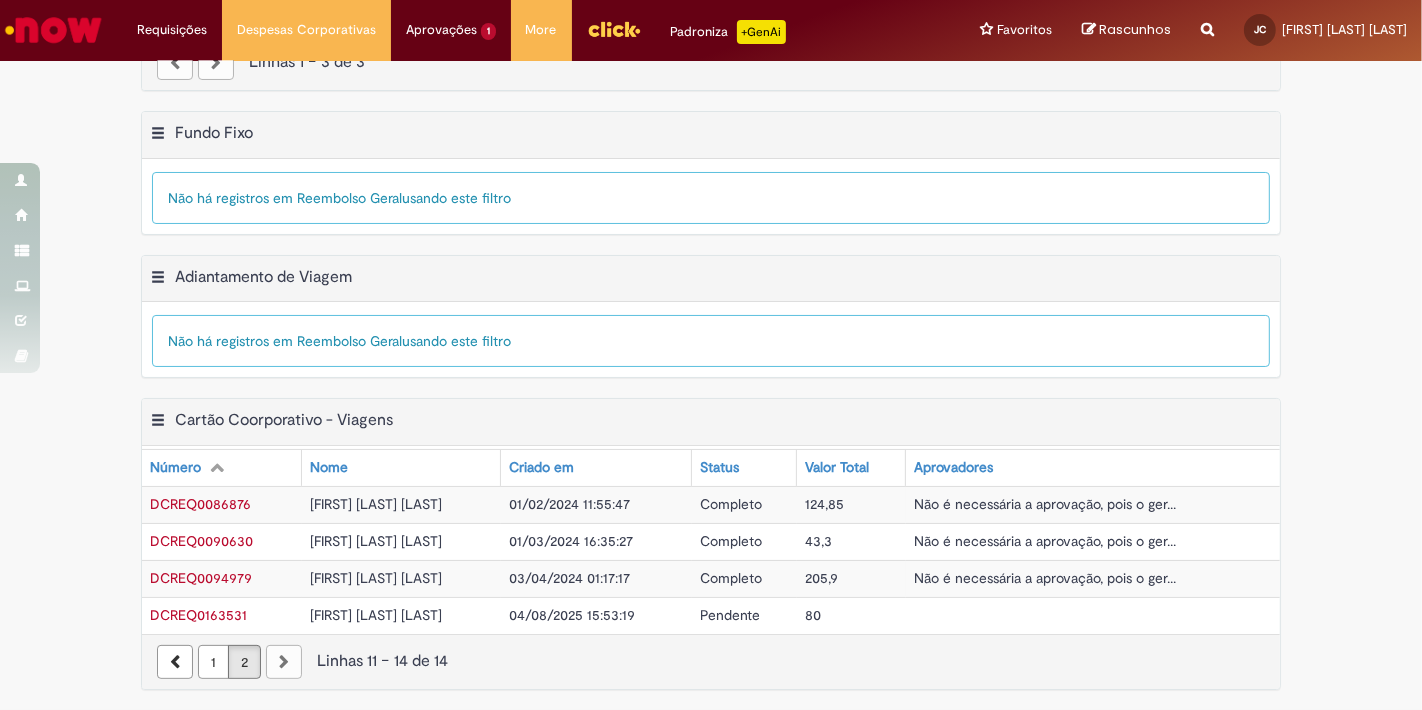 scroll, scrollTop: 222, scrollLeft: 0, axis: vertical 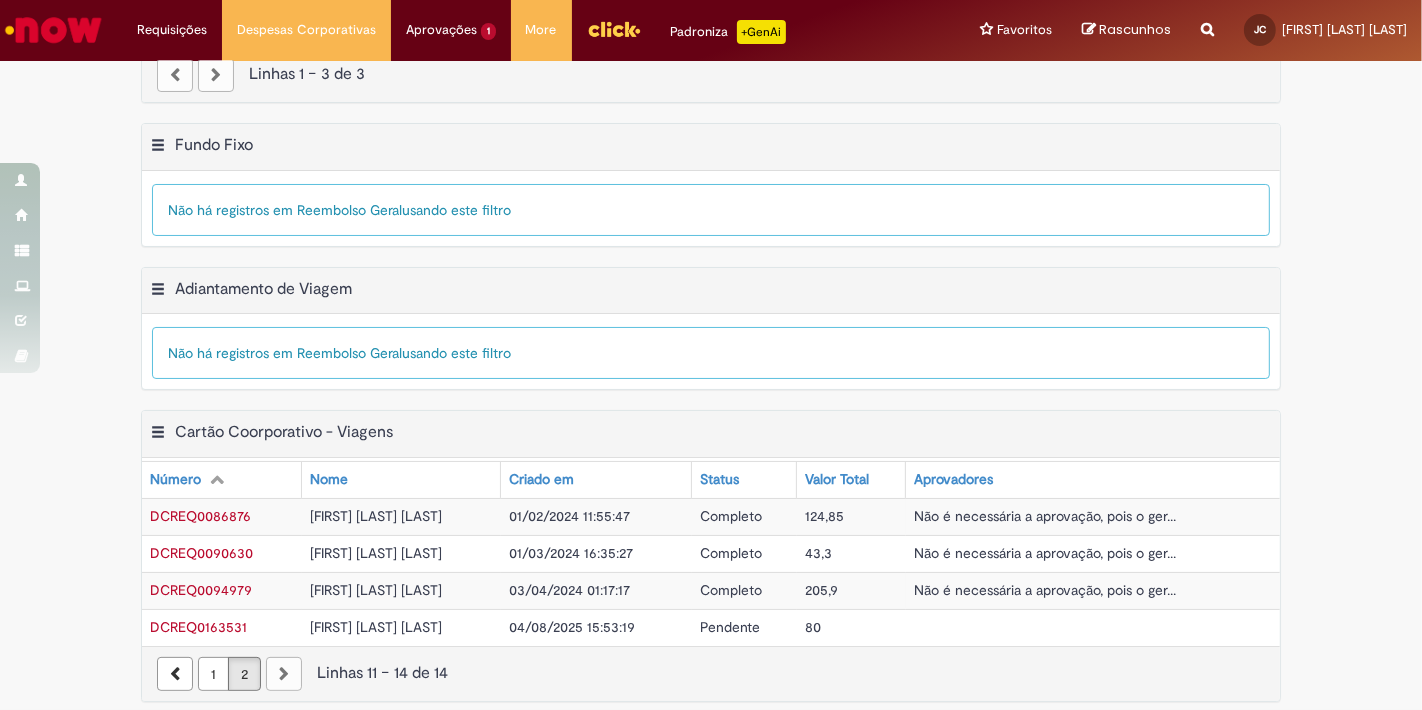 click on "DCREQ0163531" at bounding box center [198, 627] 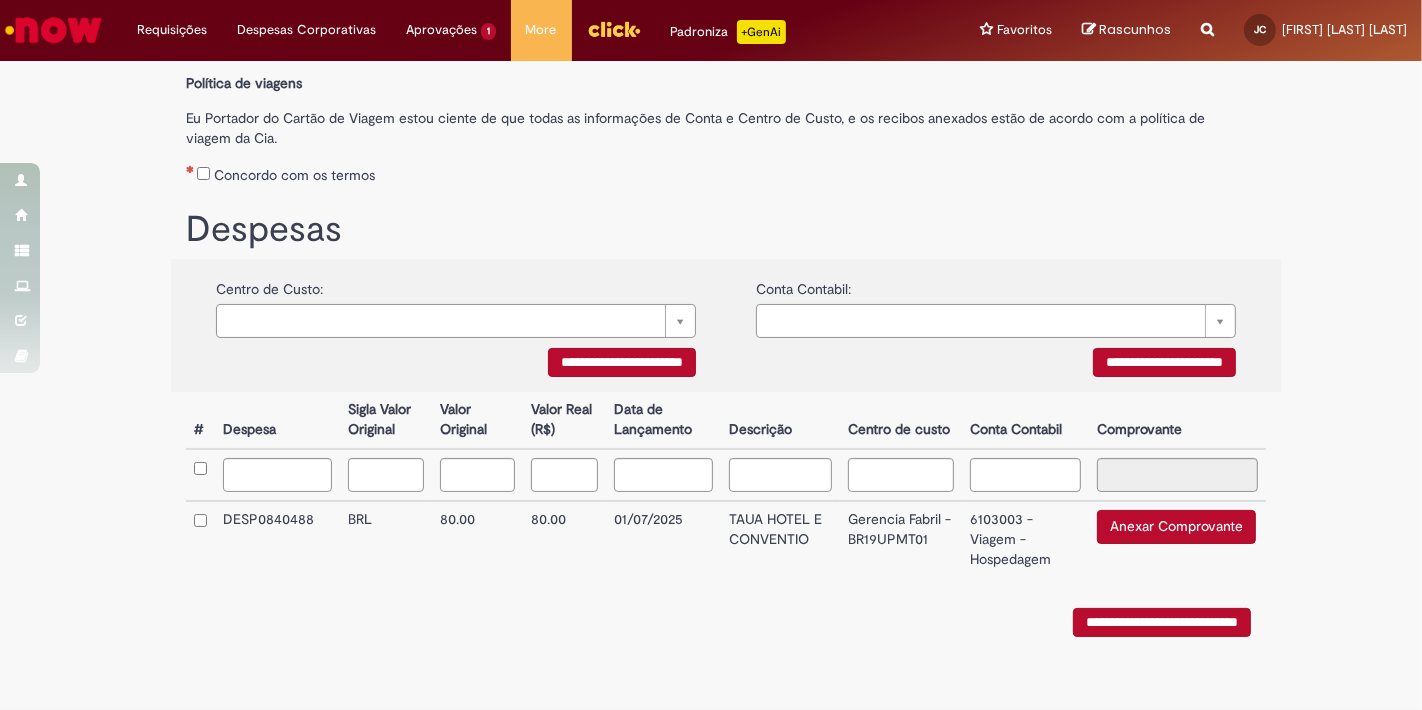 scroll, scrollTop: 255, scrollLeft: 0, axis: vertical 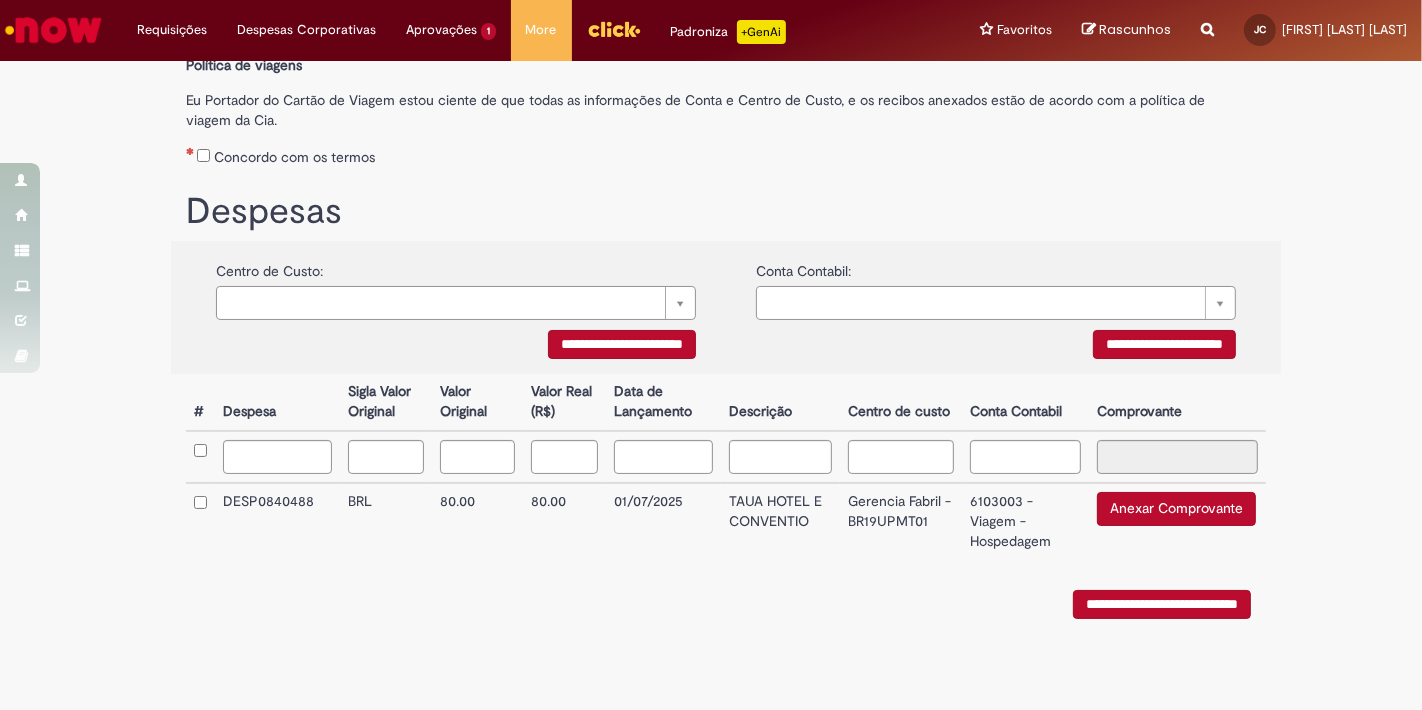 click on "Anexar Comprovante" at bounding box center (1176, 509) 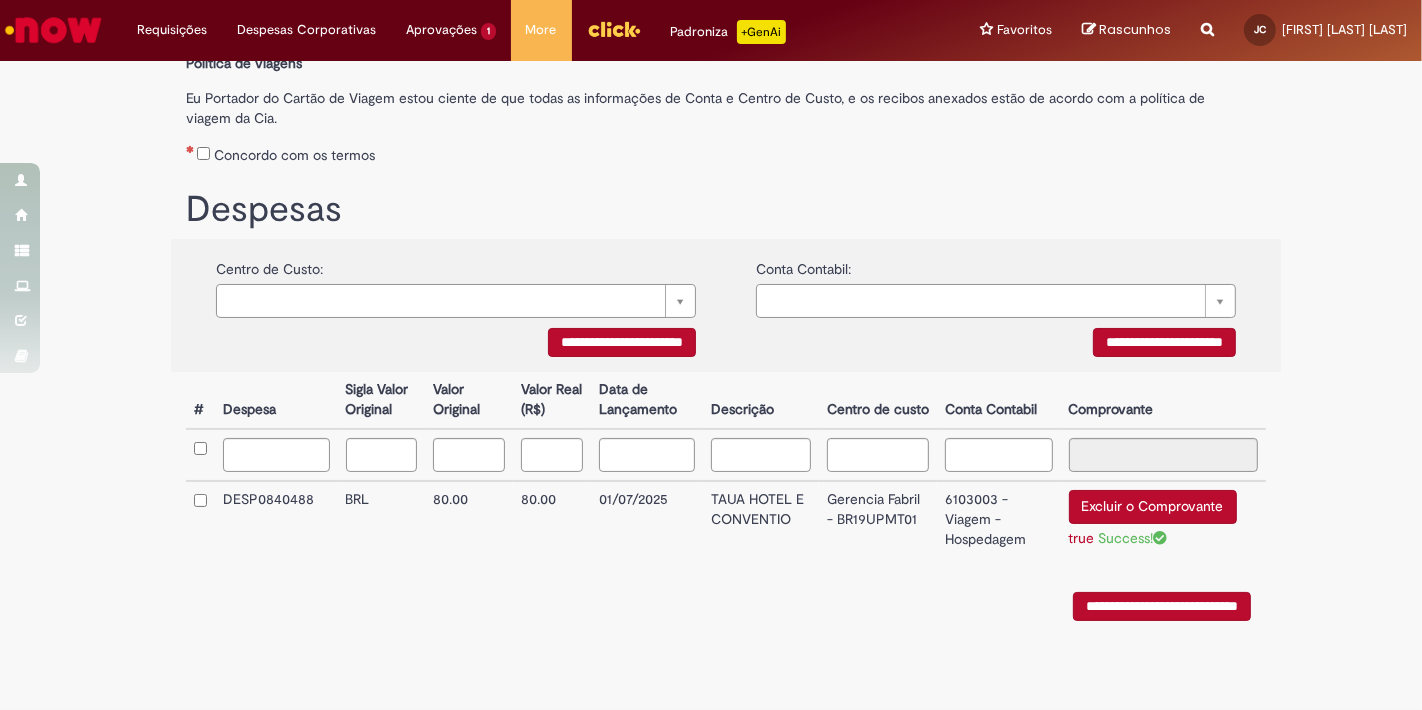 click on "**********" at bounding box center [1162, 606] 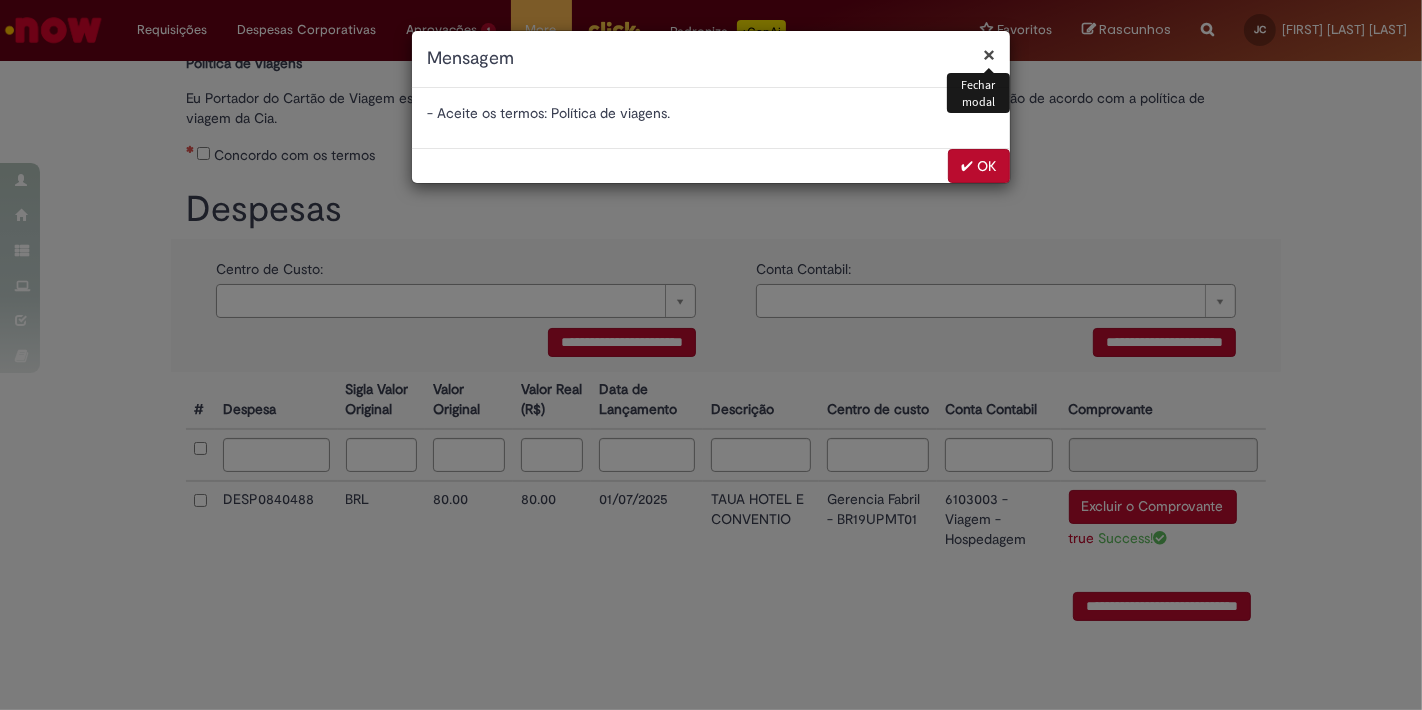click on "✔ OK" at bounding box center (979, 166) 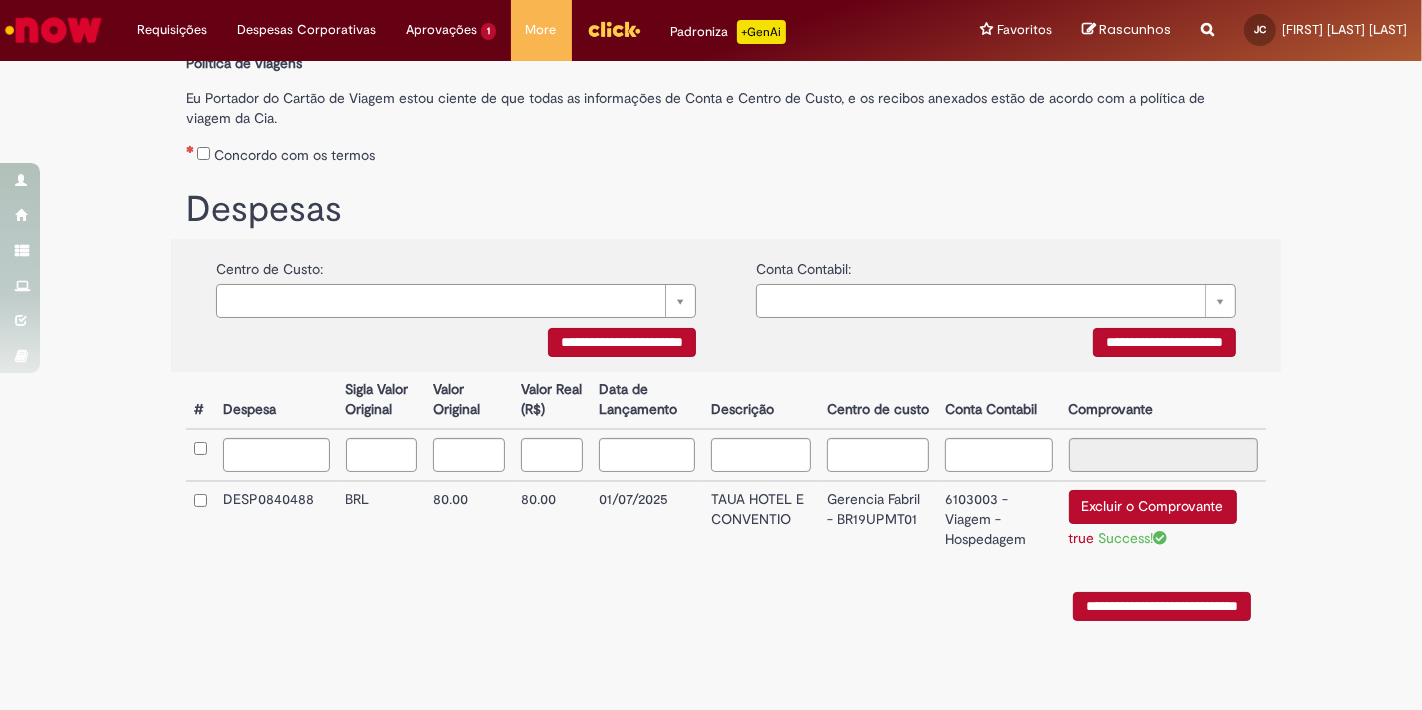 click on "**********" at bounding box center (1162, 606) 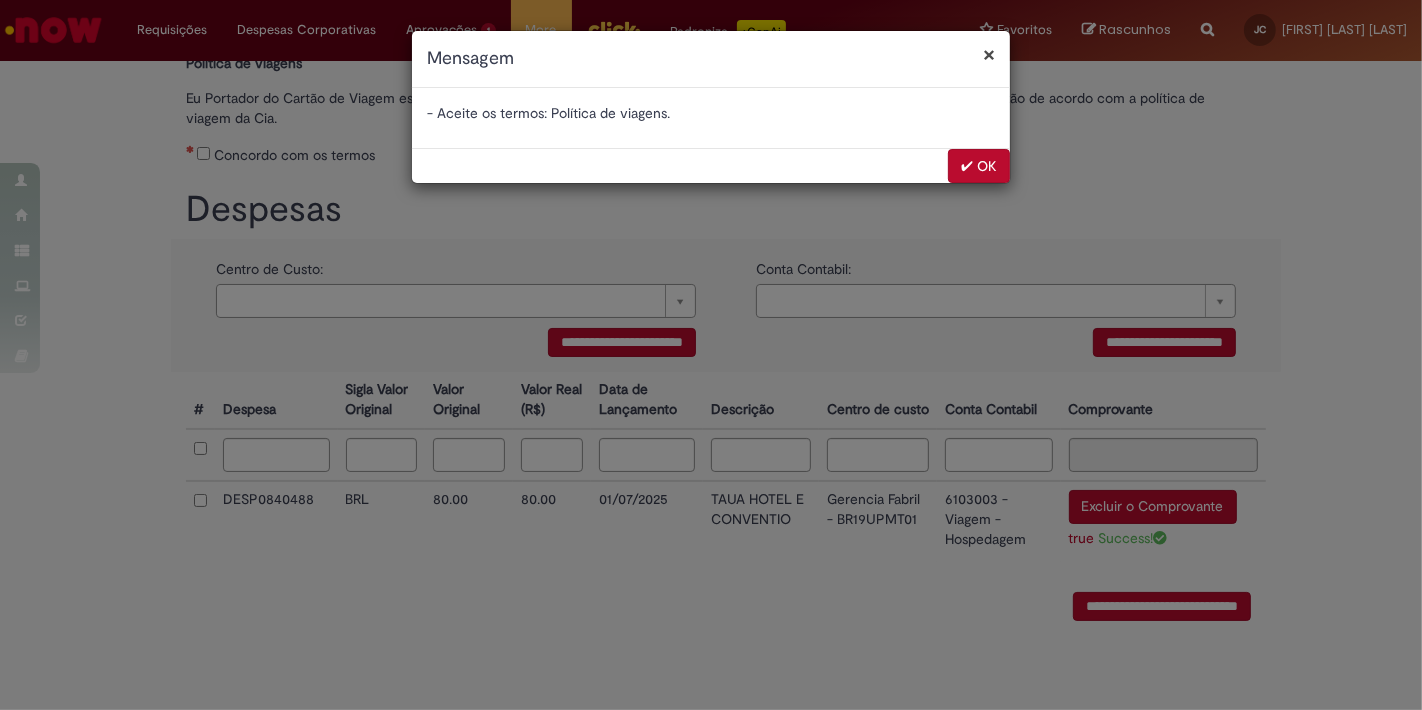 click on "✔ OK" at bounding box center [979, 166] 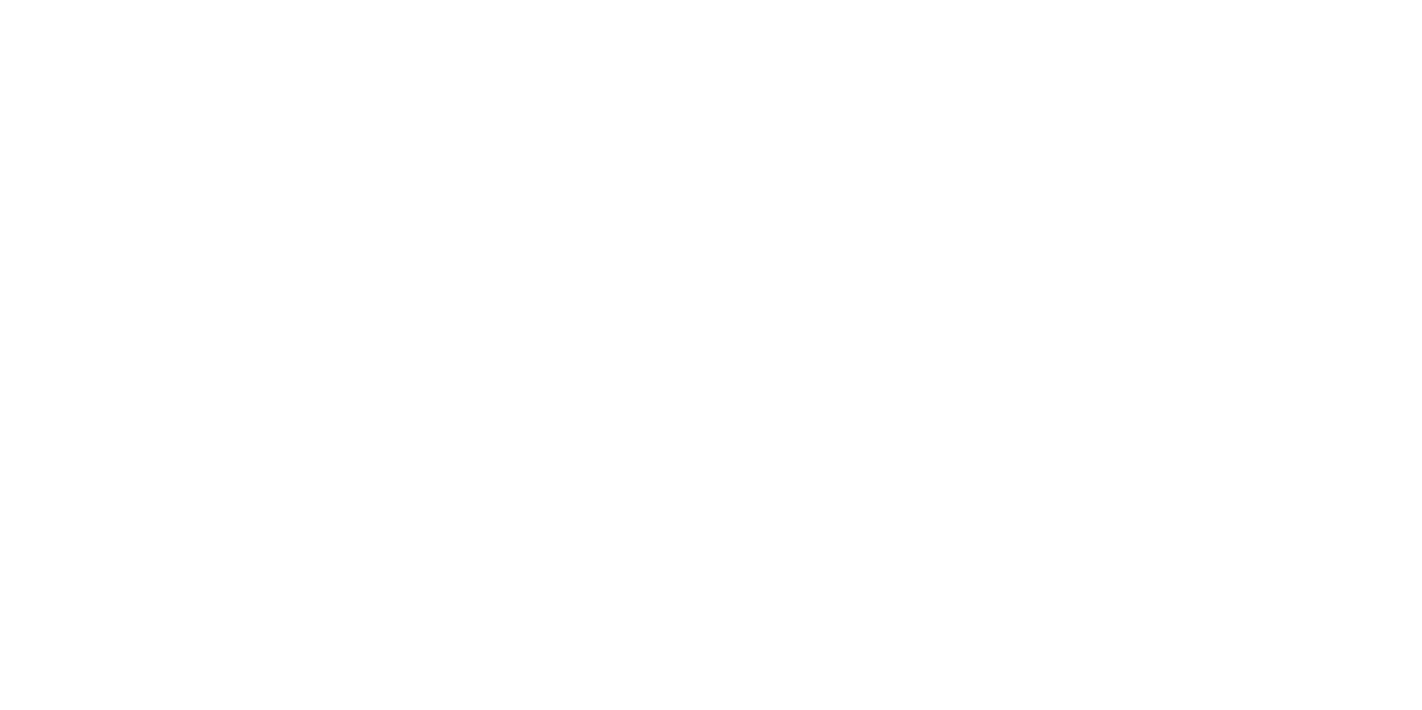 scroll, scrollTop: 0, scrollLeft: 0, axis: both 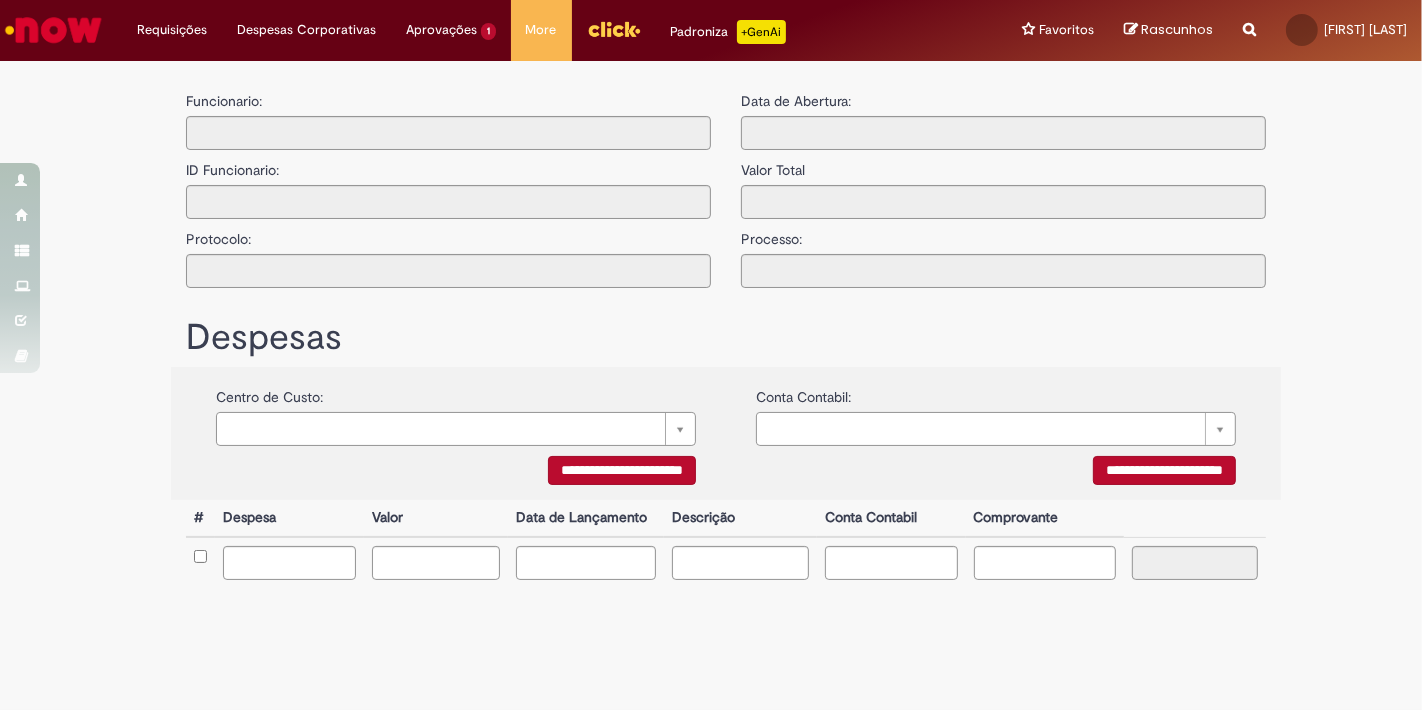 type on "**********" 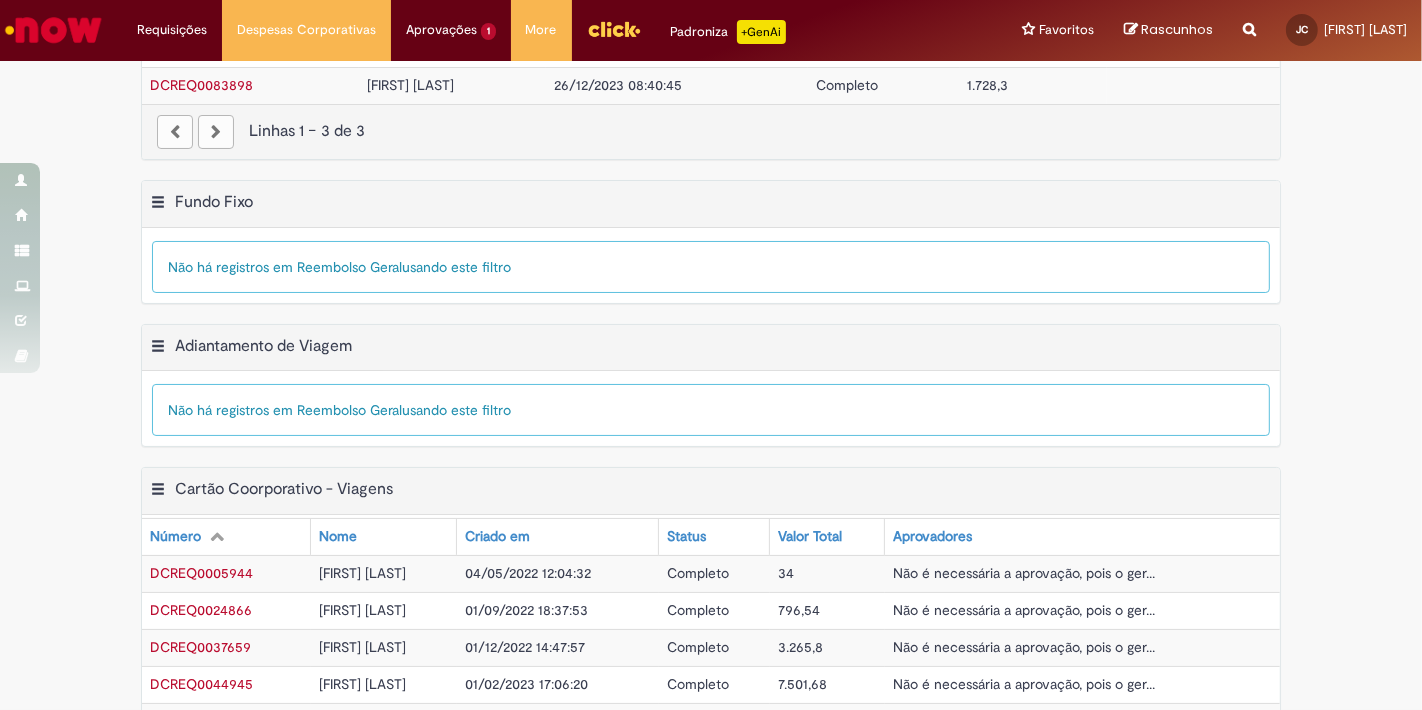 scroll, scrollTop: 443, scrollLeft: 0, axis: vertical 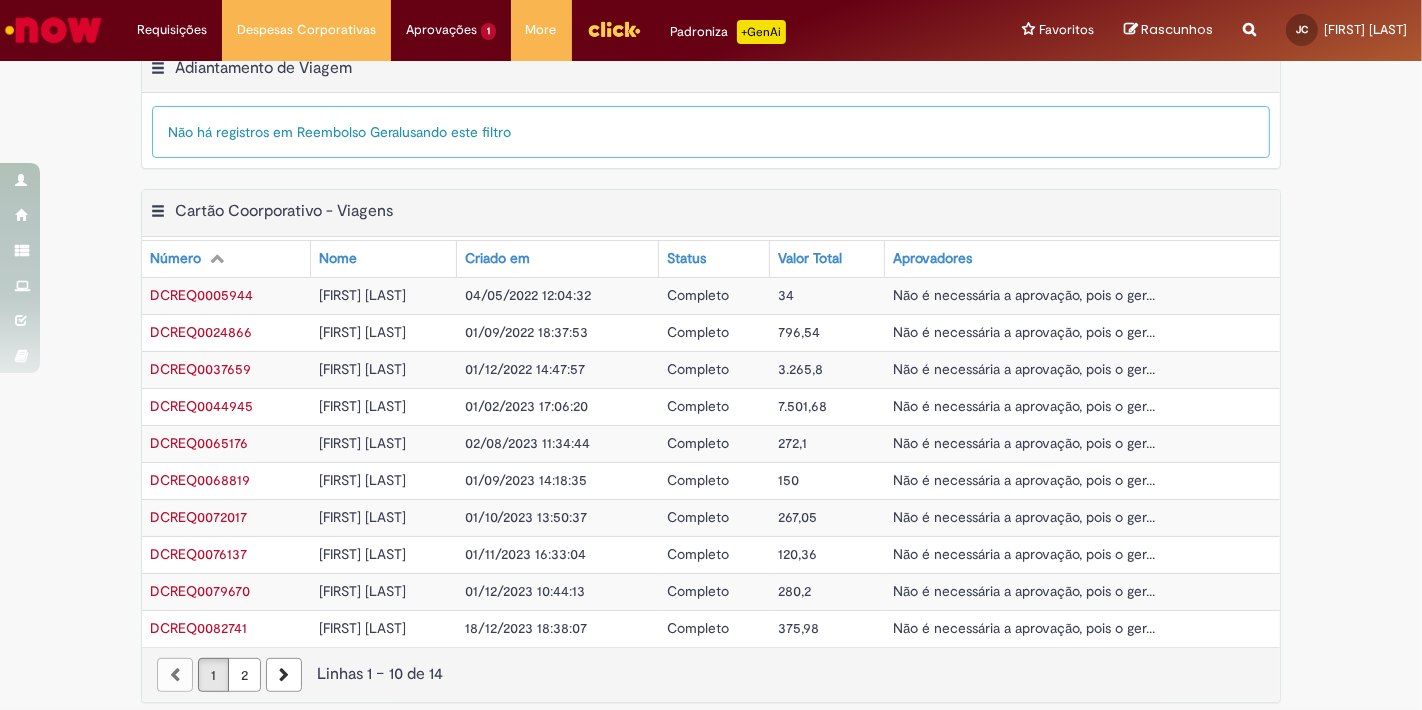 click on "2" at bounding box center (244, 675) 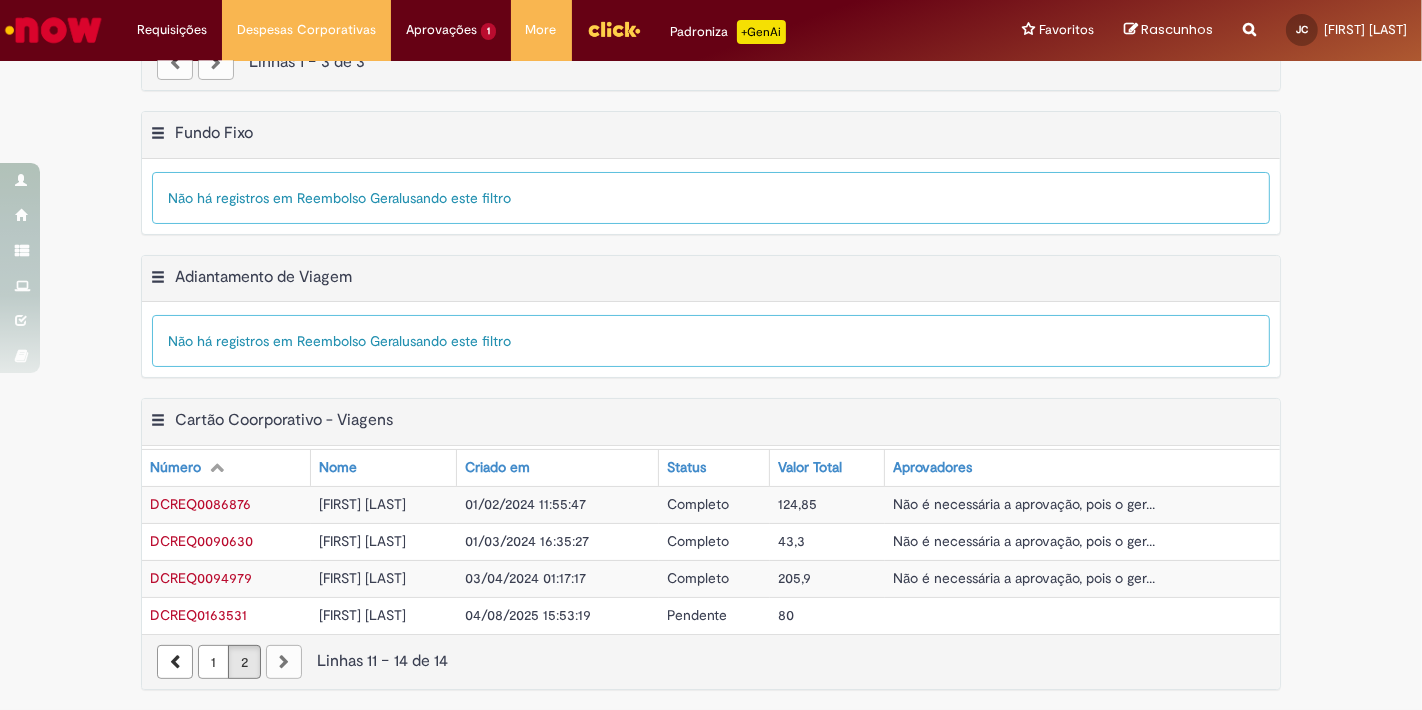 scroll, scrollTop: 222, scrollLeft: 0, axis: vertical 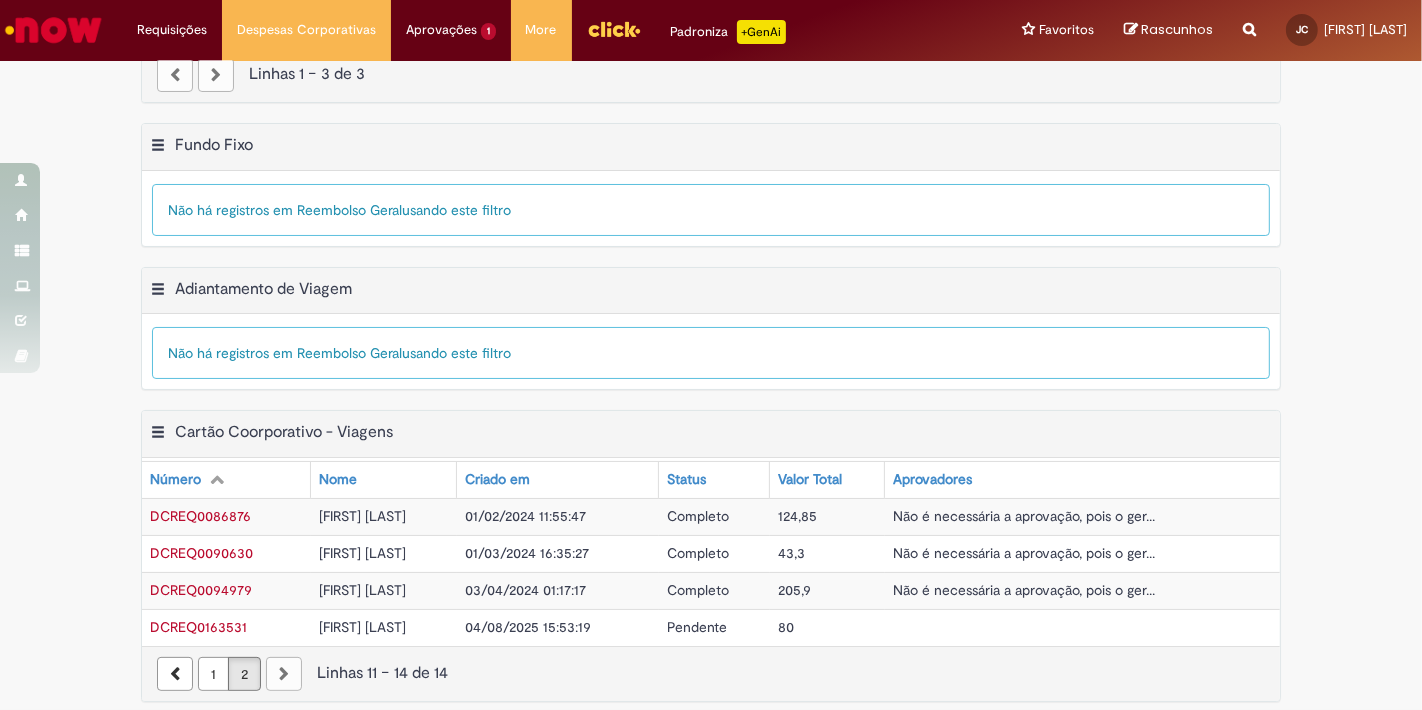 click at bounding box center [1082, 627] 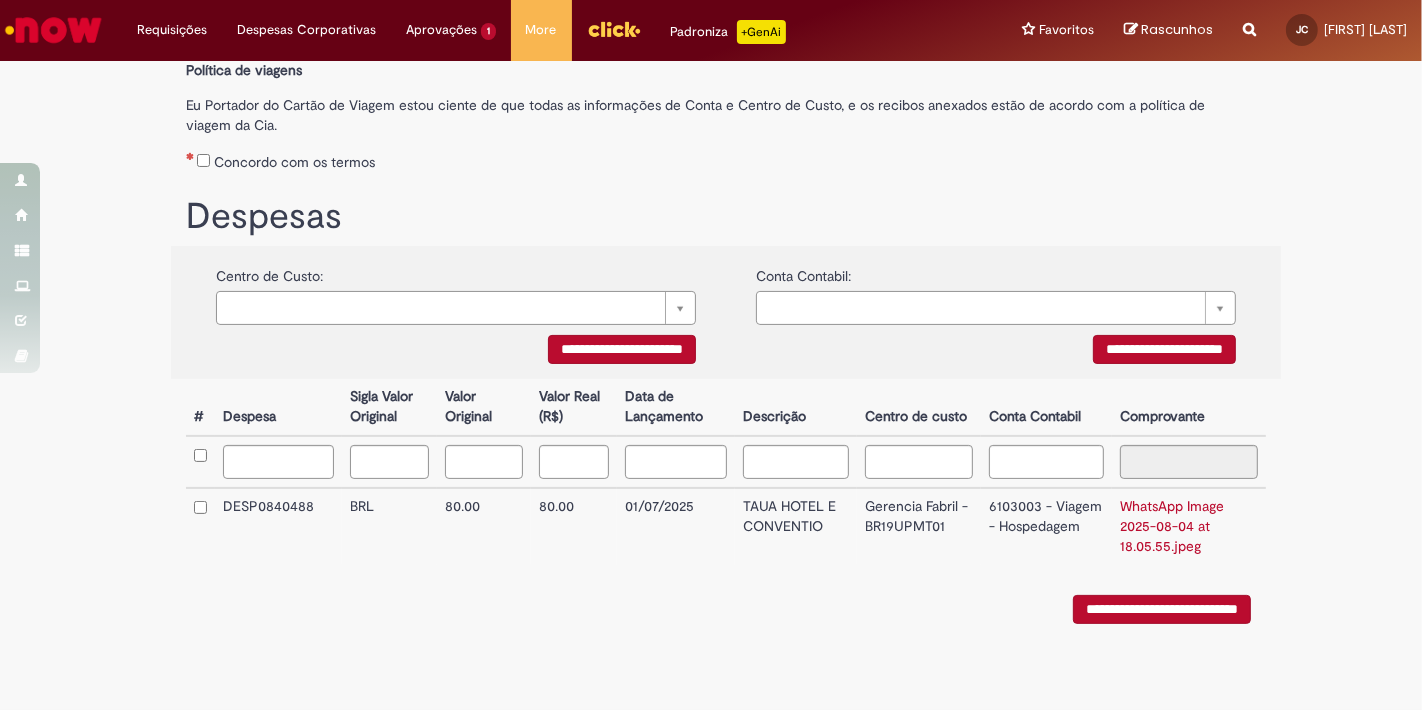 scroll, scrollTop: 255, scrollLeft: 0, axis: vertical 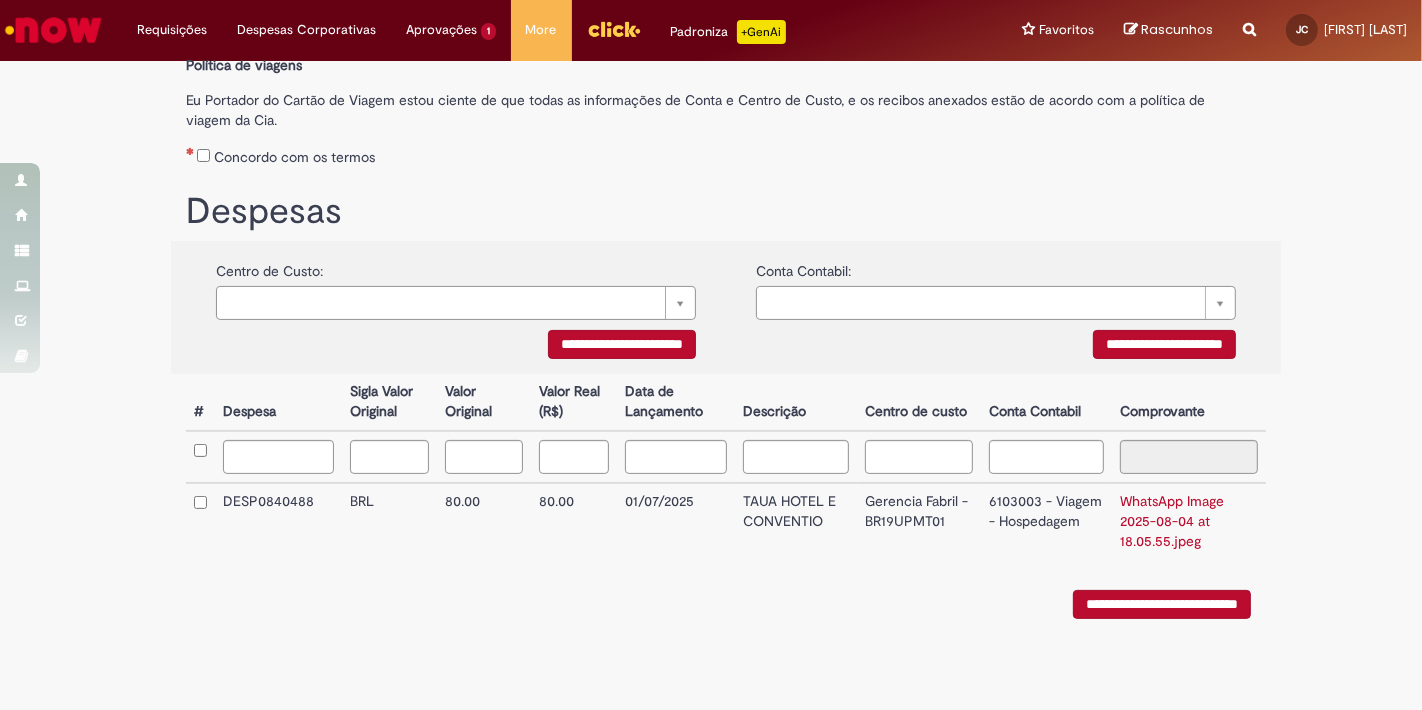 click on "**********" at bounding box center [1162, 604] 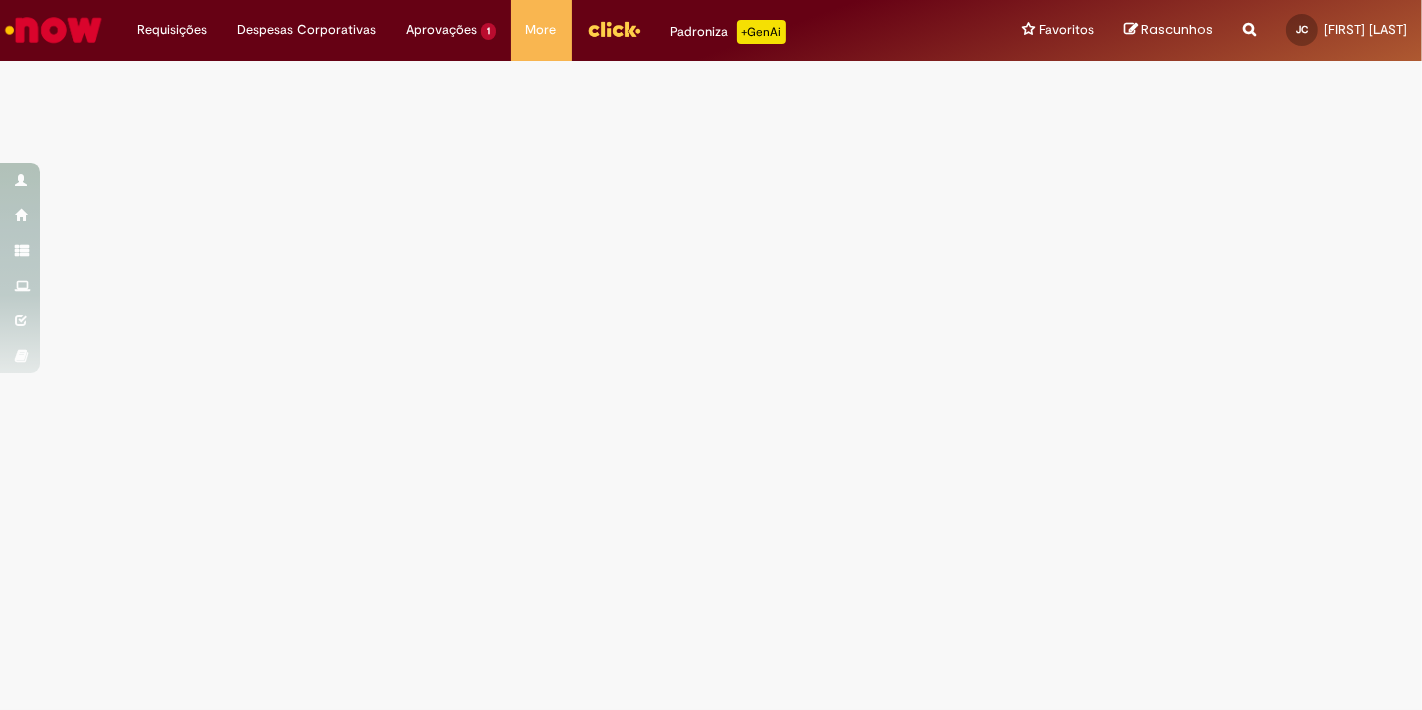 scroll, scrollTop: 0, scrollLeft: 0, axis: both 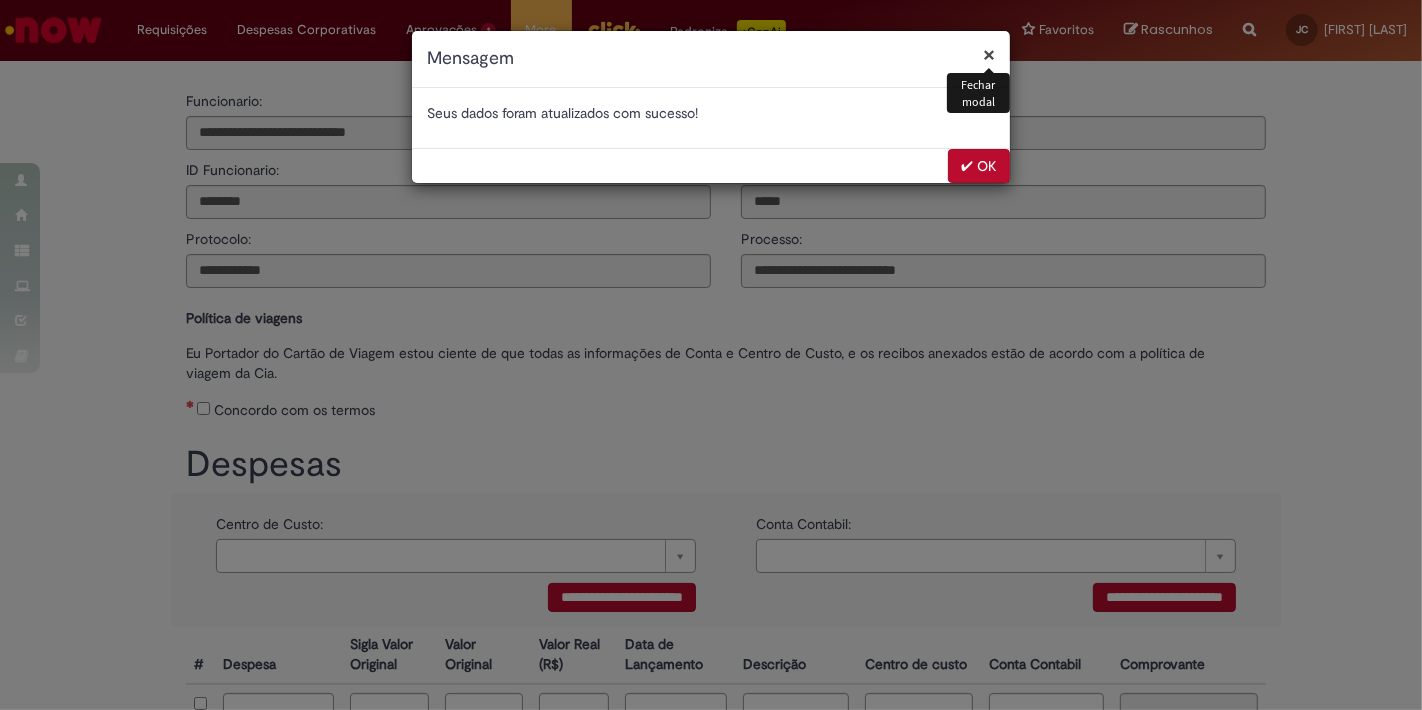 click on "✔ OK" at bounding box center (979, 166) 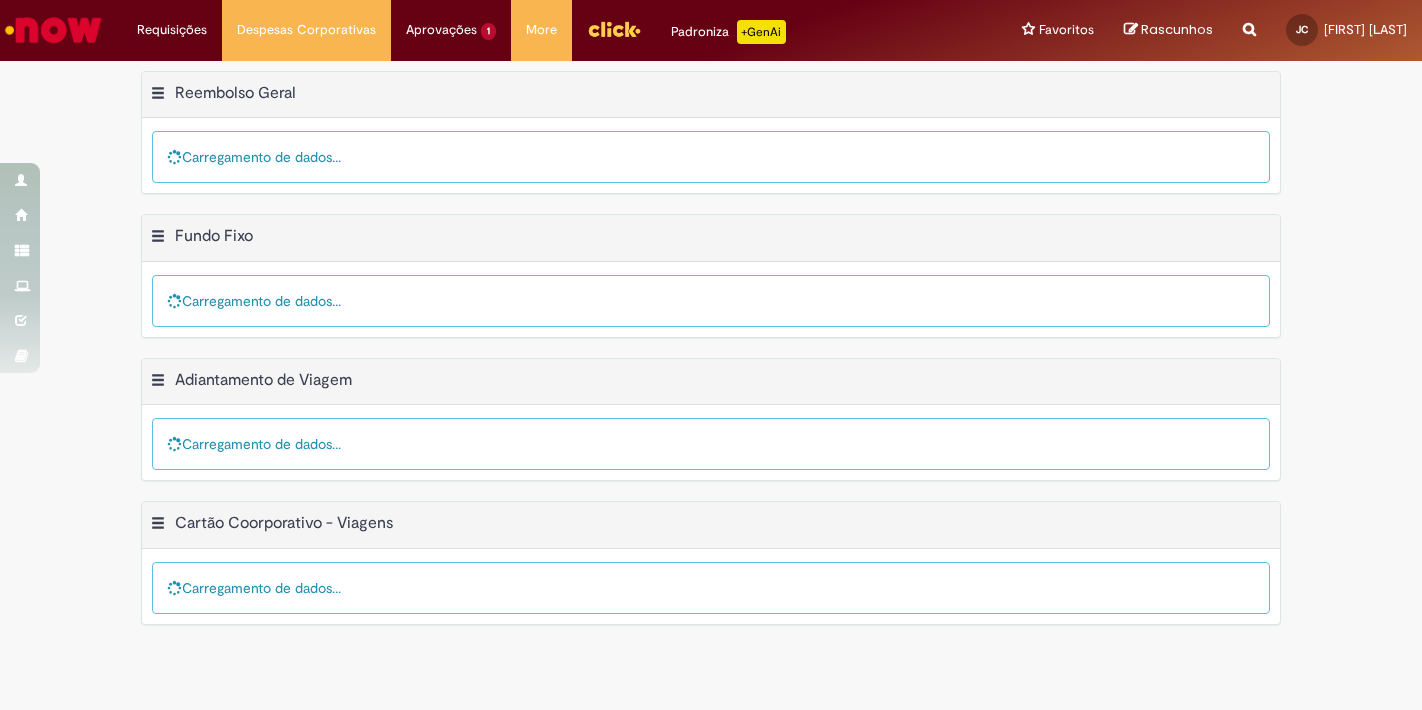scroll, scrollTop: 0, scrollLeft: 0, axis: both 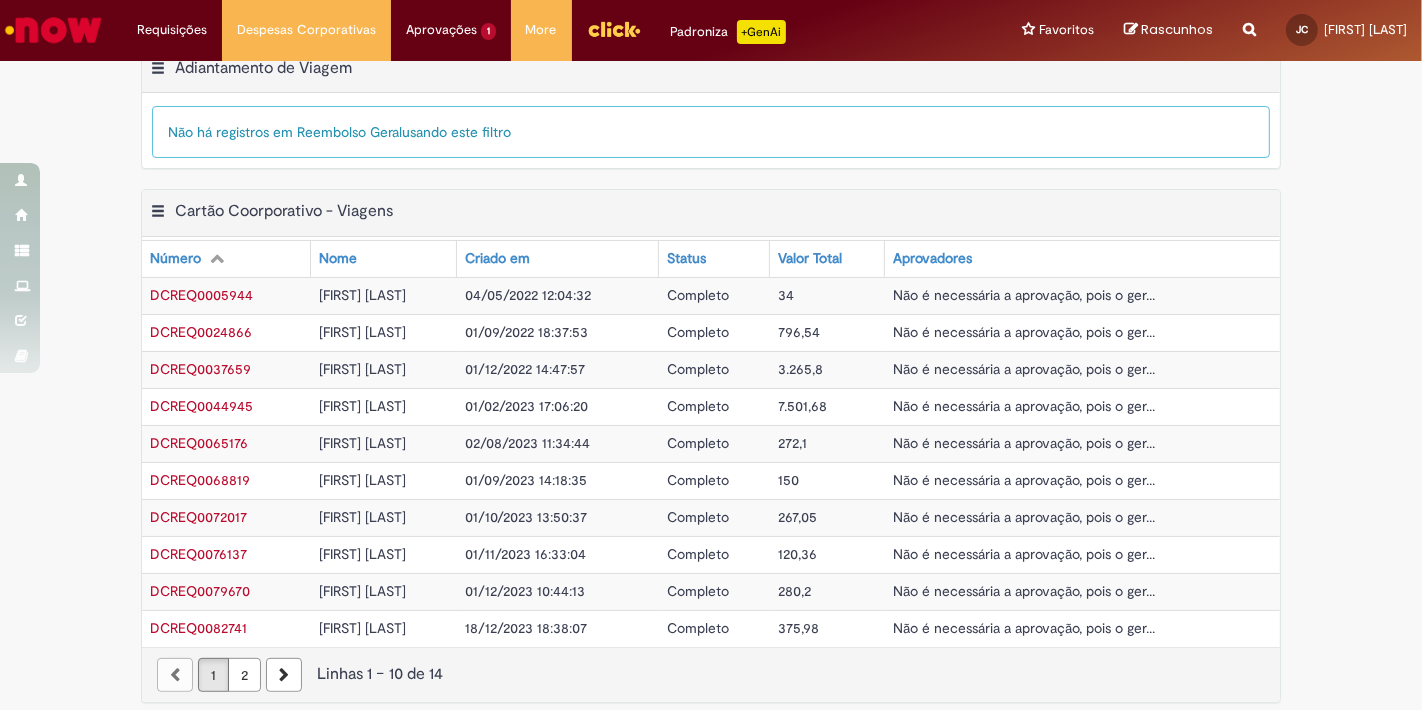 click on "2" at bounding box center (244, 675) 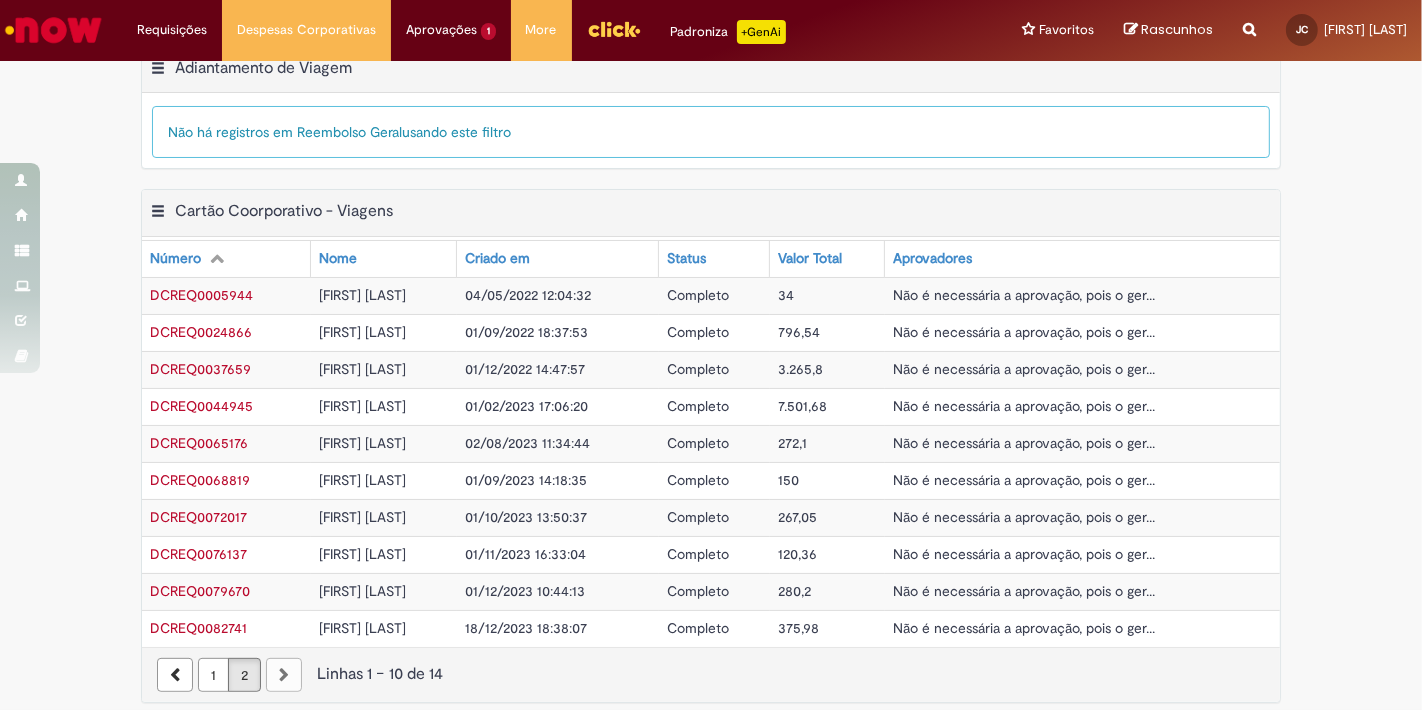 scroll, scrollTop: 222, scrollLeft: 0, axis: vertical 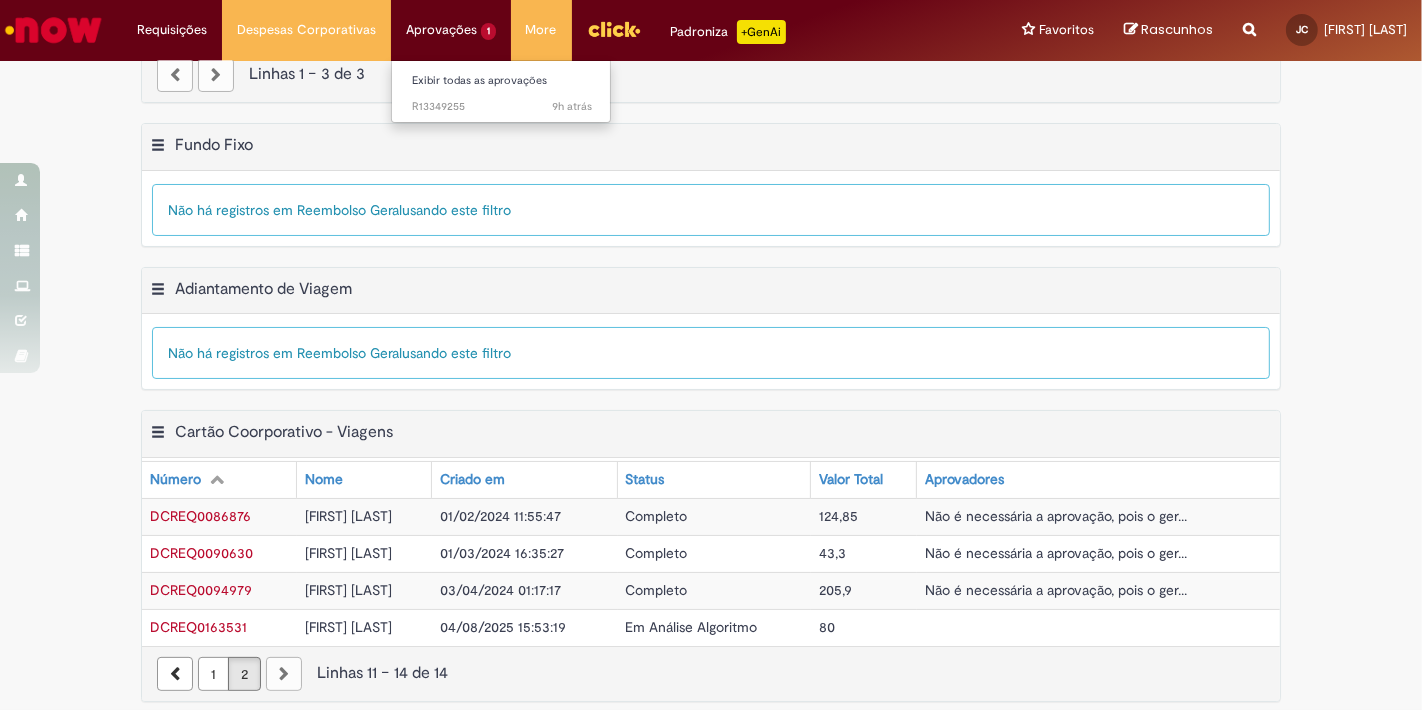click on "Exibir todas as aprovações" at bounding box center [502, 79] 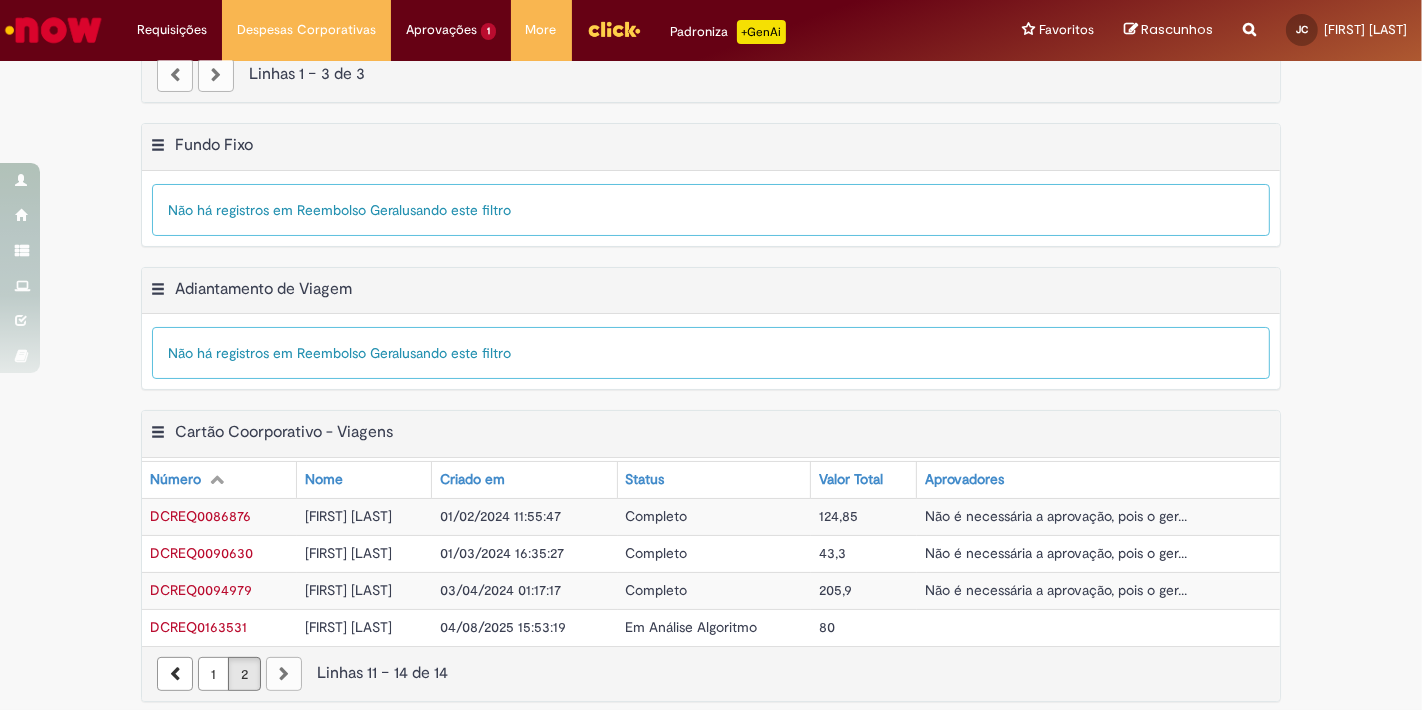 click on "Exportar como PDF   Exportar como Excel   Exportar como CSV
Fundo Fixo Tabela - Página 1" at bounding box center [711, 147] 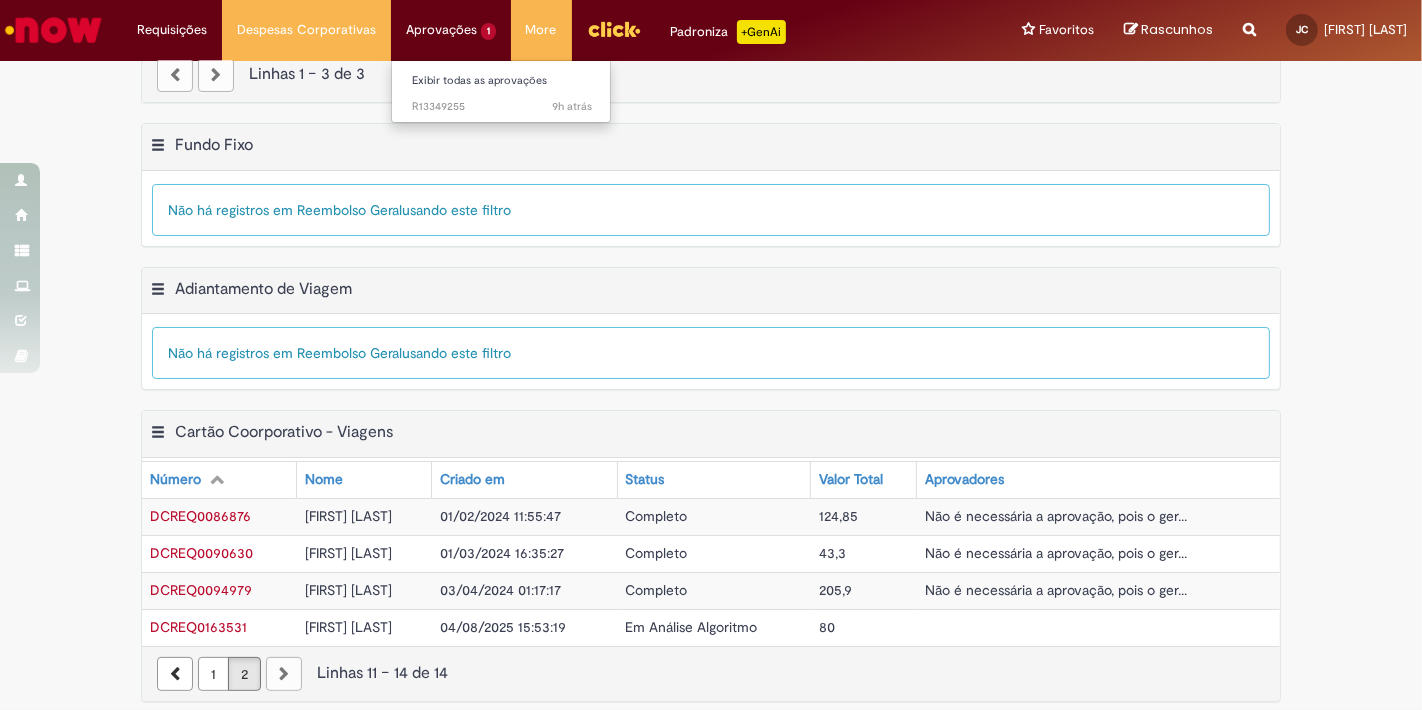 click on "Aprovações   1
Exibir todas as aprovações
9h atrás 9 horas atrás  R13349255" at bounding box center [172, 30] 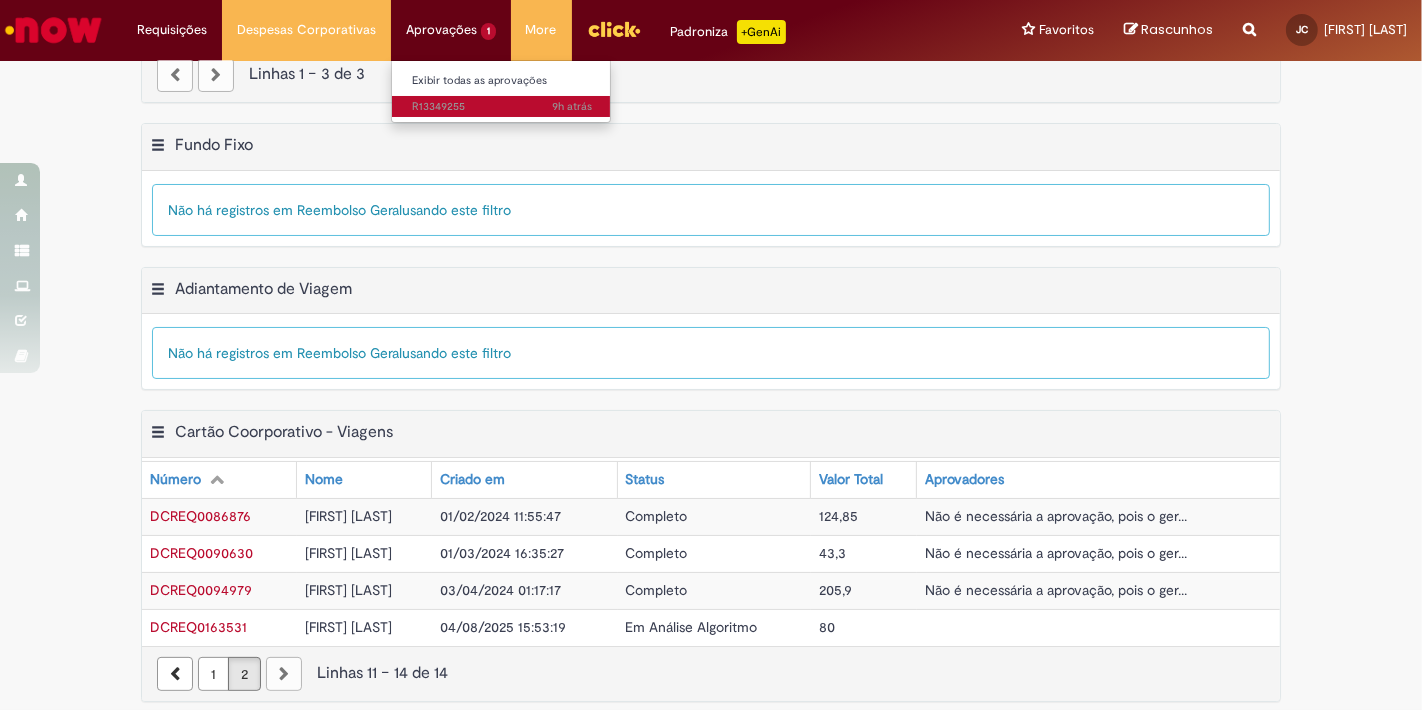 click on "9h atrás 9 horas atrás  R13349255" at bounding box center (502, 107) 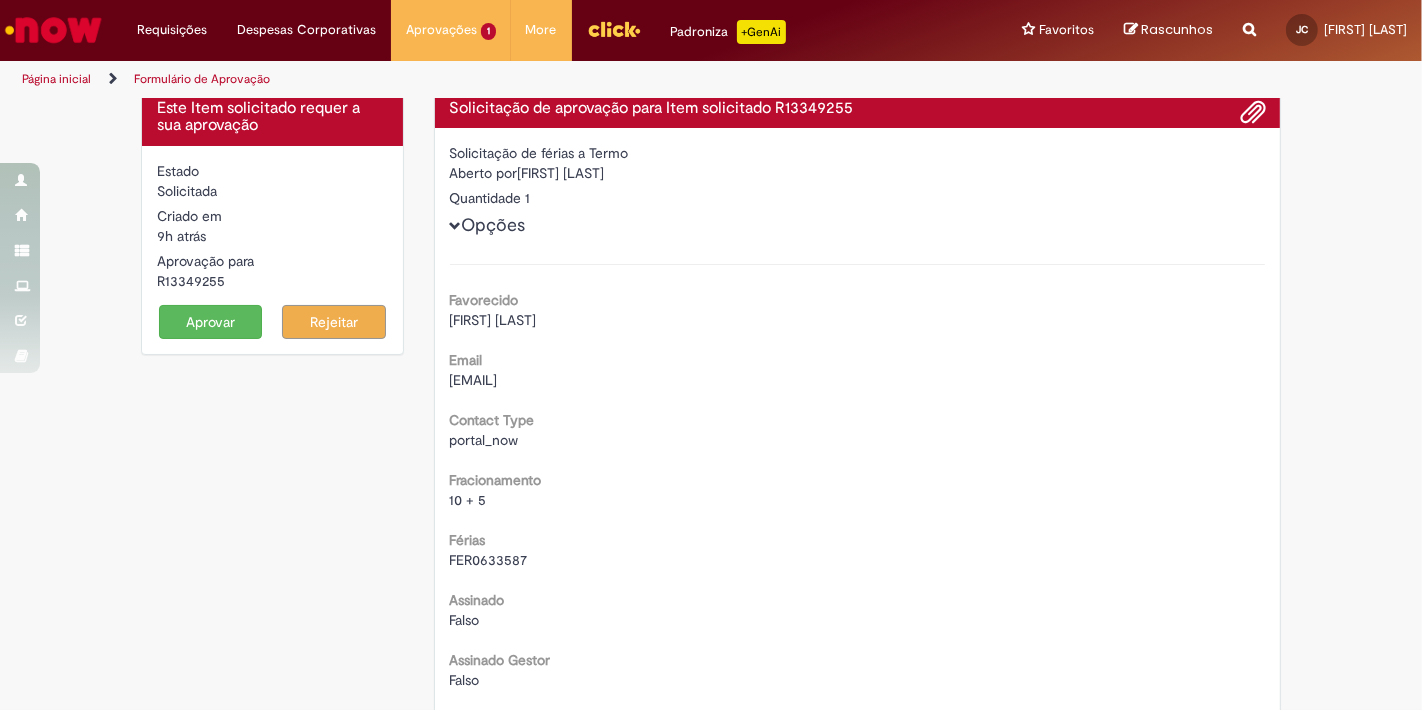 scroll, scrollTop: 0, scrollLeft: 0, axis: both 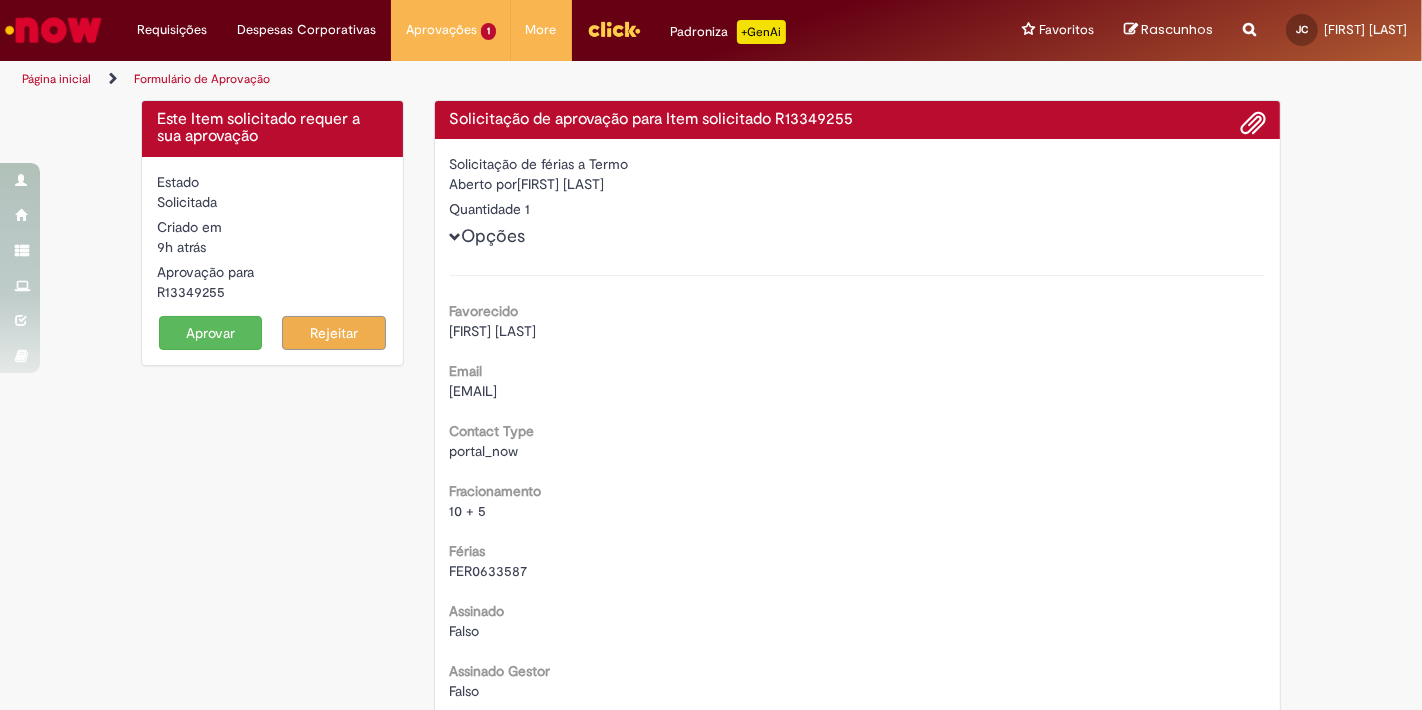 click on "Este Item solicitado requer a sua aprovação
Estado
Solicitada
Criado em
9h atrás 9 horas atrás
Aprovação para
R13349255
Aprovar
Rejeitar
Solicitação de aprovação para Item solicitado R13349255
Solicitação de férias a Termo
Aberto por  [FIRST] [LAST]
Quantidade 1
Opções
Favorecido
[FIRST] [LAST]
Email
[EMAIL]
Contact Type
portal_now
Fracionamento
10 + 5
Férias
FER0633587
Assinado
Falso" at bounding box center [711, 727] 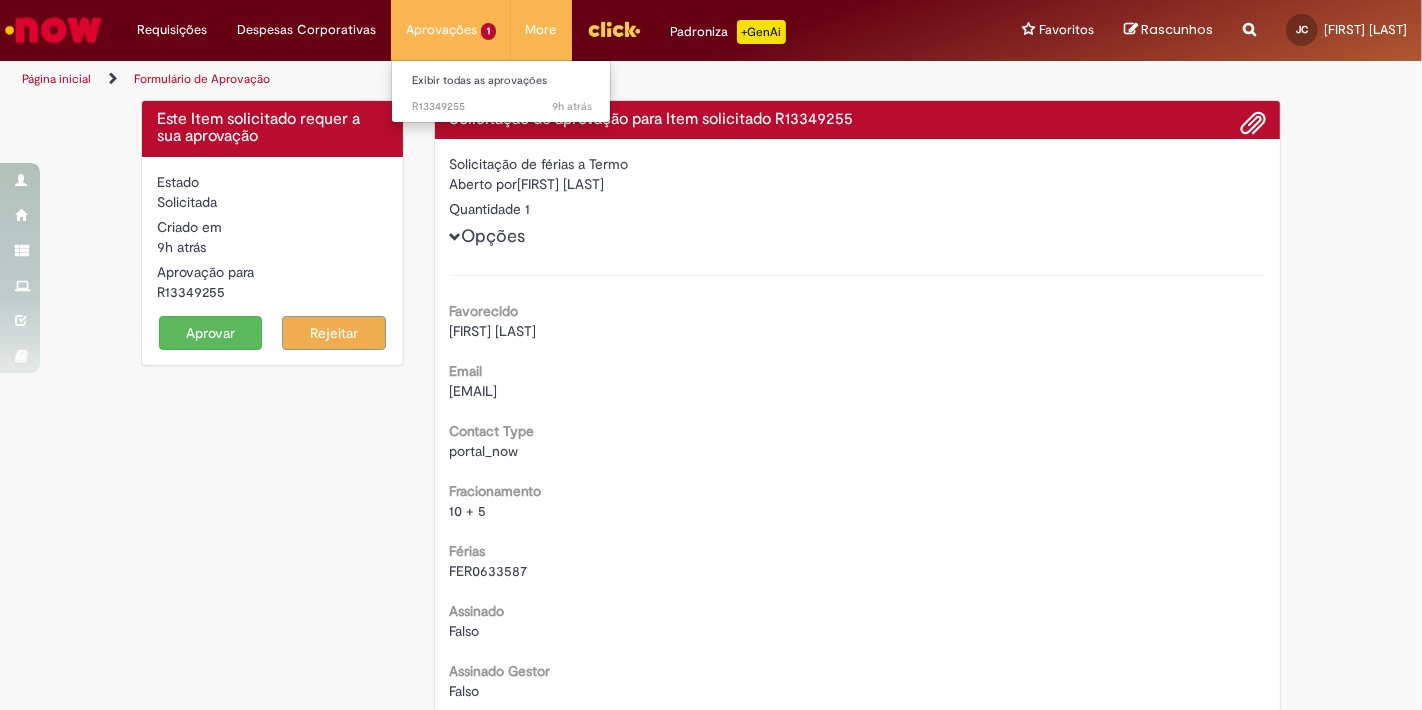 drag, startPoint x: 414, startPoint y: 27, endPoint x: 425, endPoint y: 18, distance: 14.21267 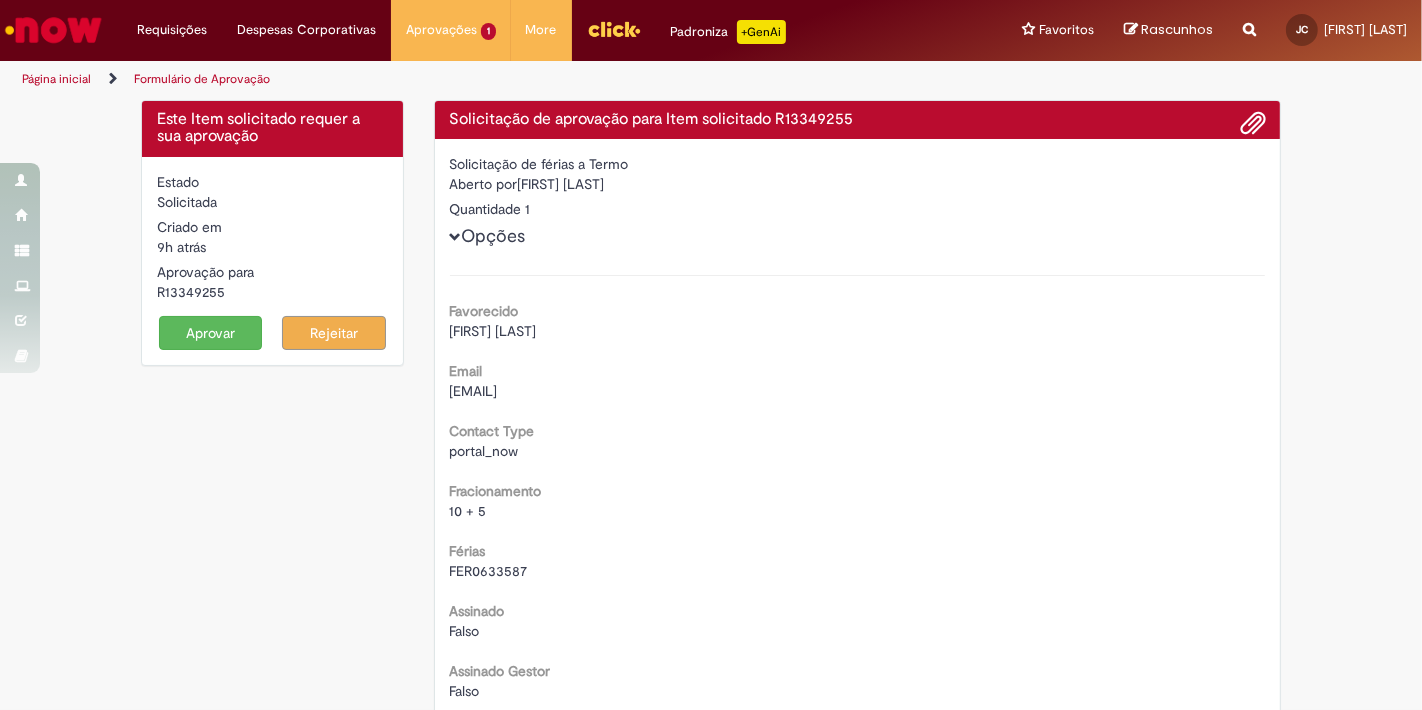 click on "Este Item solicitado requer a sua aprovação
Estado
Solicitada
Criado em
9h atrás 9 horas atrás
Aprovação para
R13349255
Aprovar
Rejeitar
Solicitação de aprovação para Item solicitado R13349255
Solicitação de férias a Termo
Aberto por  [FIRST] [LAST]
Quantidade 1
Opções
Favorecido
[FIRST] [LAST]
Email
[EMAIL]
Contact Type
portal_now
Fracionamento
10 + 5
Férias
FER0633587
Assinado
Falso" at bounding box center [711, 727] 